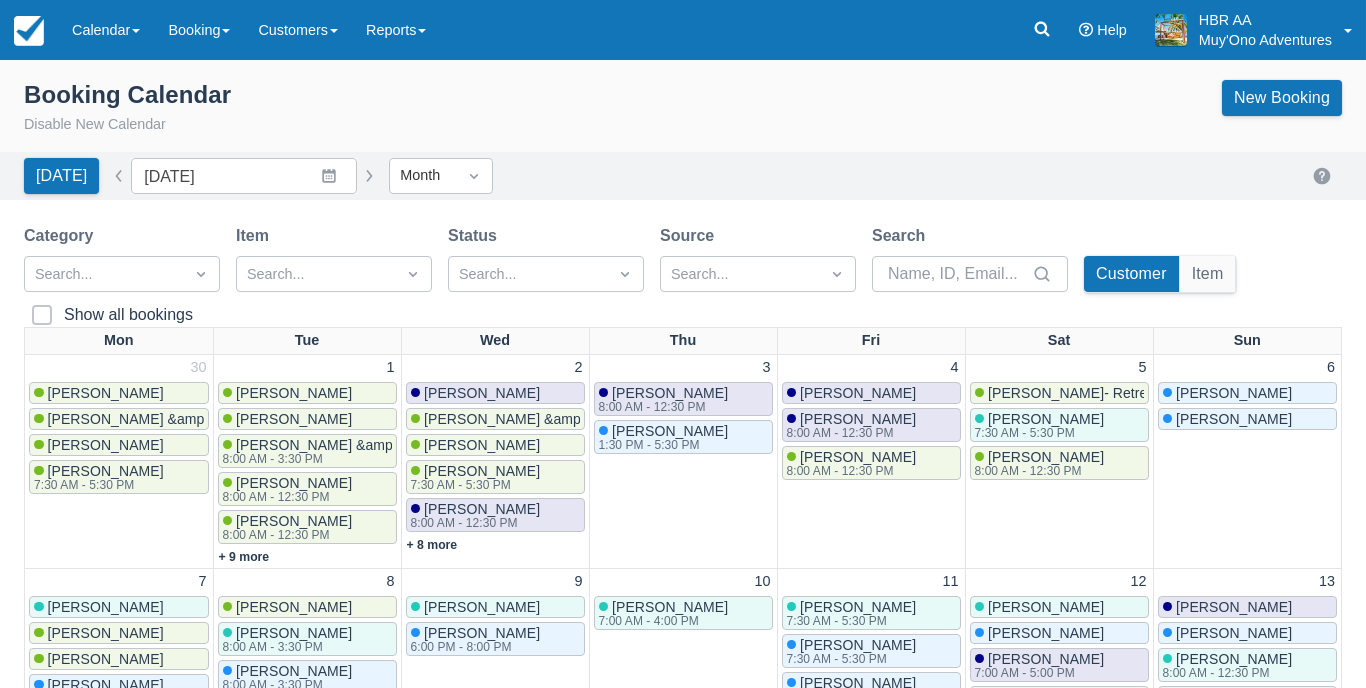 scroll, scrollTop: 0, scrollLeft: 0, axis: both 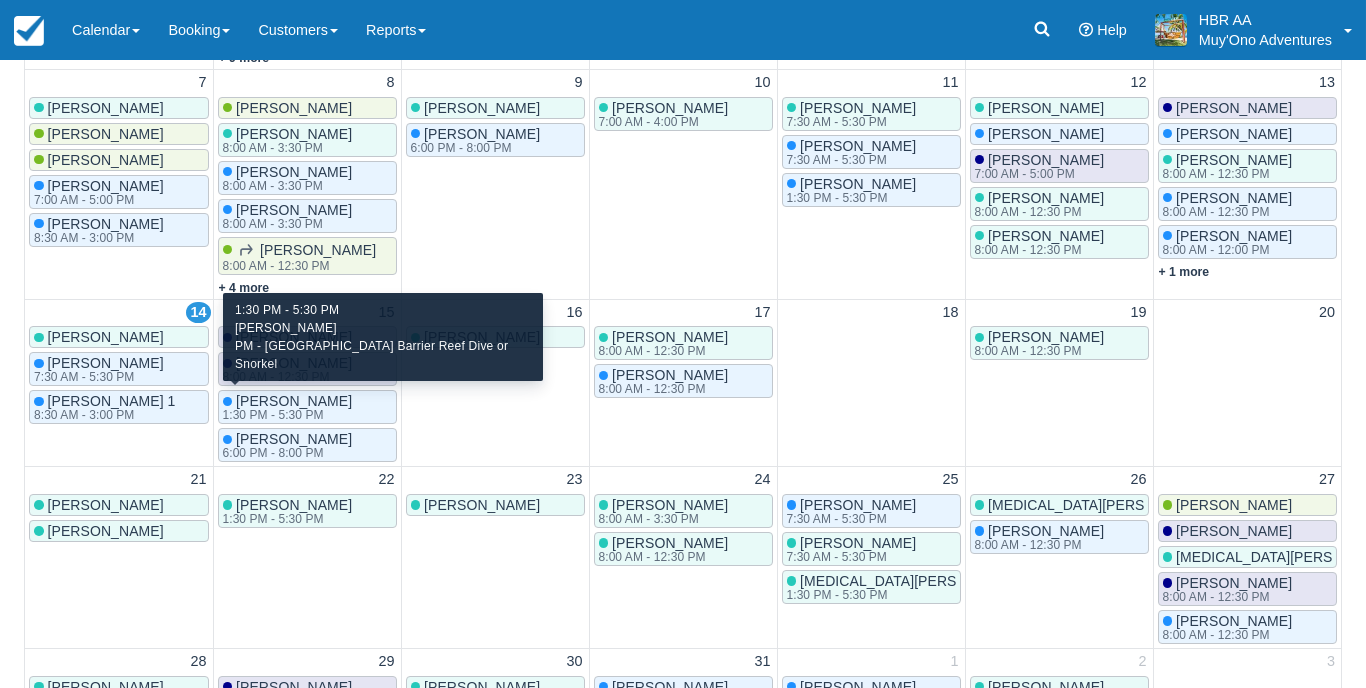 click on "Danielle Knight" at bounding box center [294, 401] 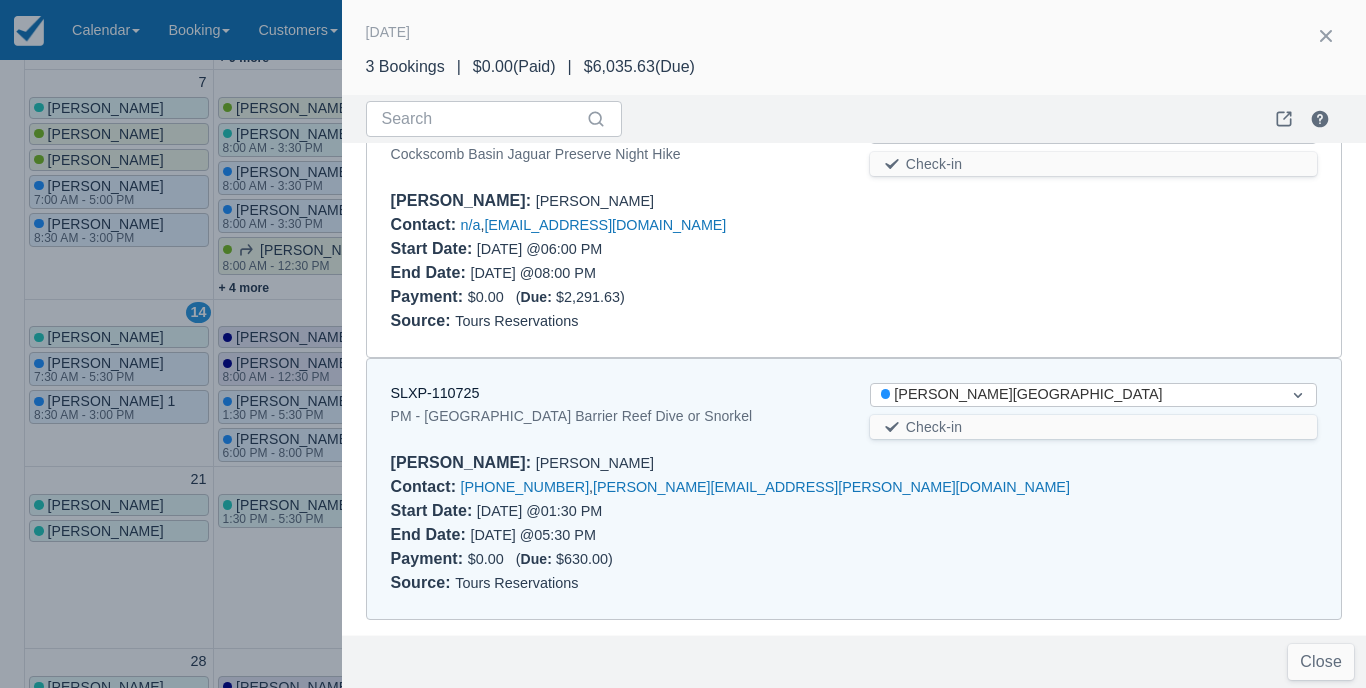 scroll, scrollTop: 338, scrollLeft: 0, axis: vertical 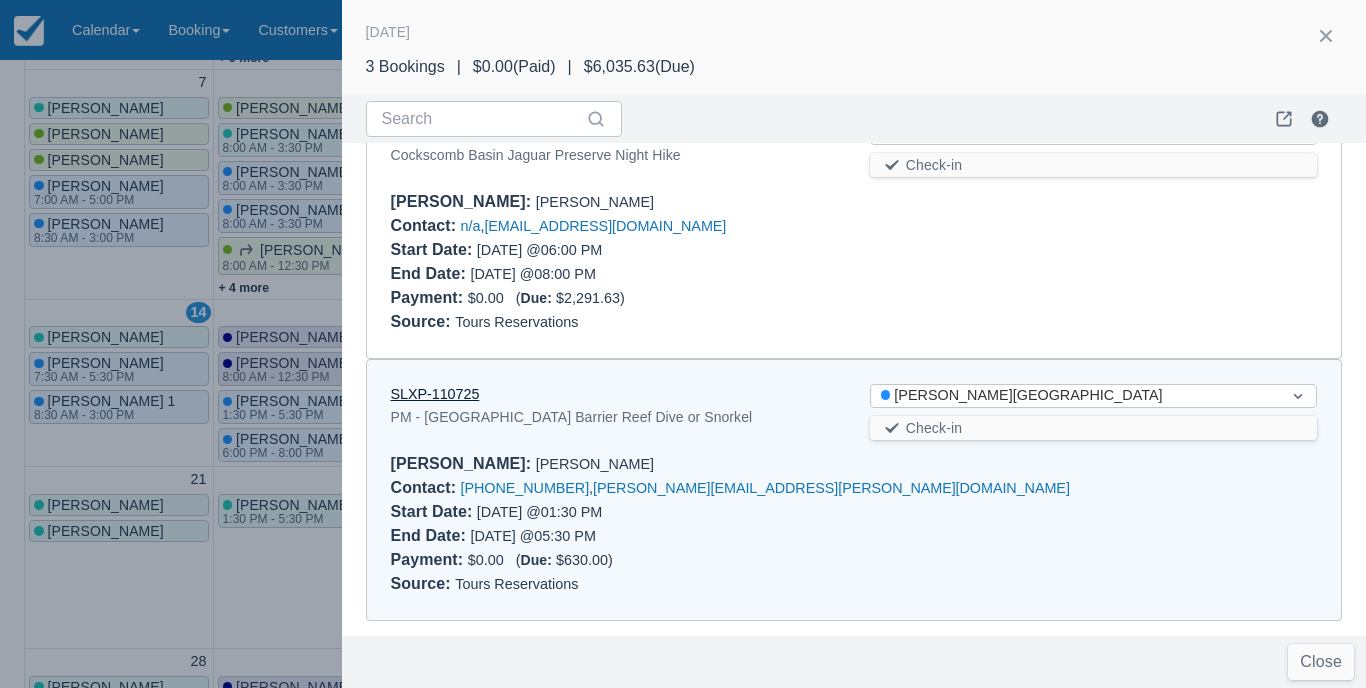 click on "SLXP-110725" at bounding box center (435, 394) 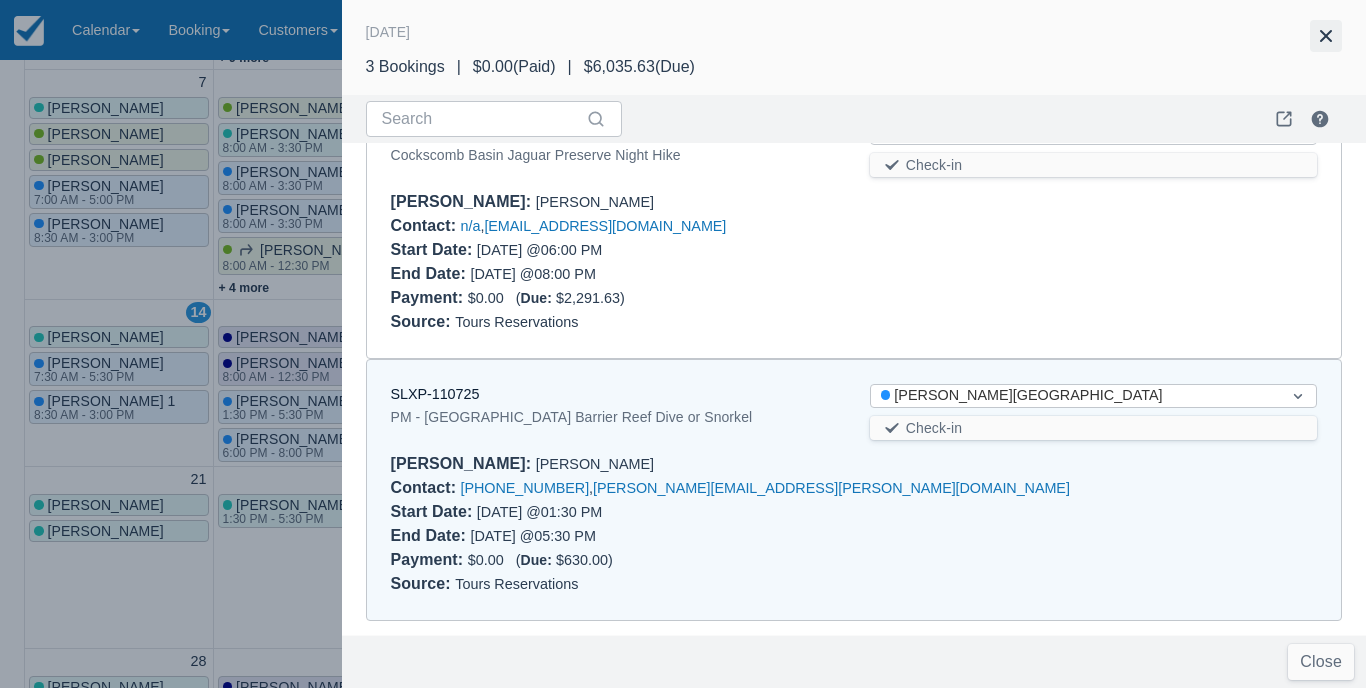click at bounding box center [1326, 36] 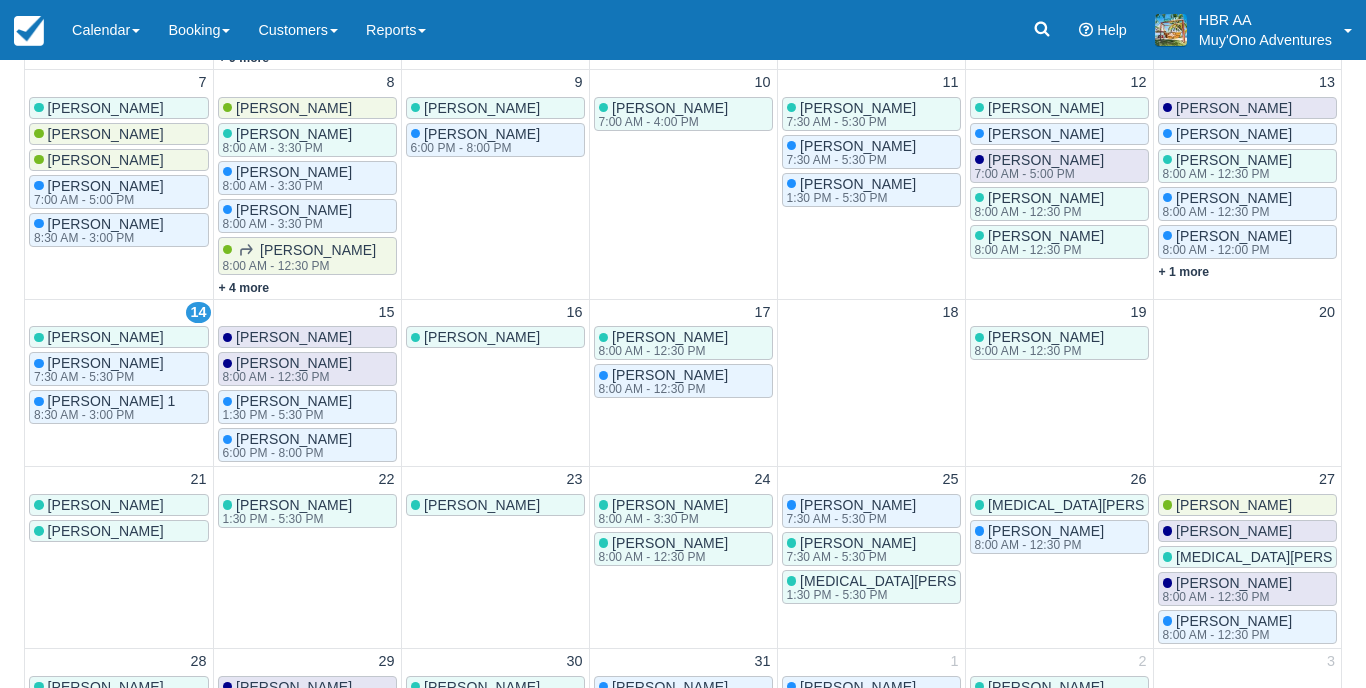 scroll, scrollTop: 0, scrollLeft: 0, axis: both 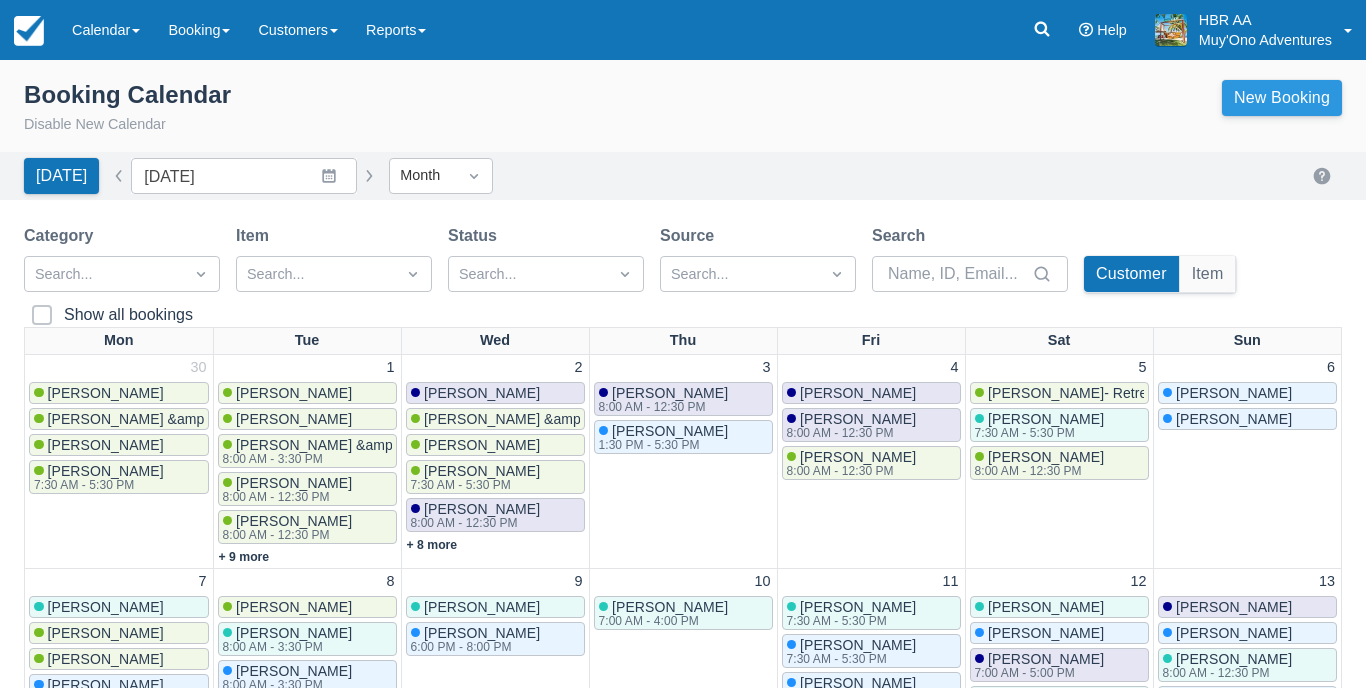 click on "New Booking" at bounding box center (1282, 98) 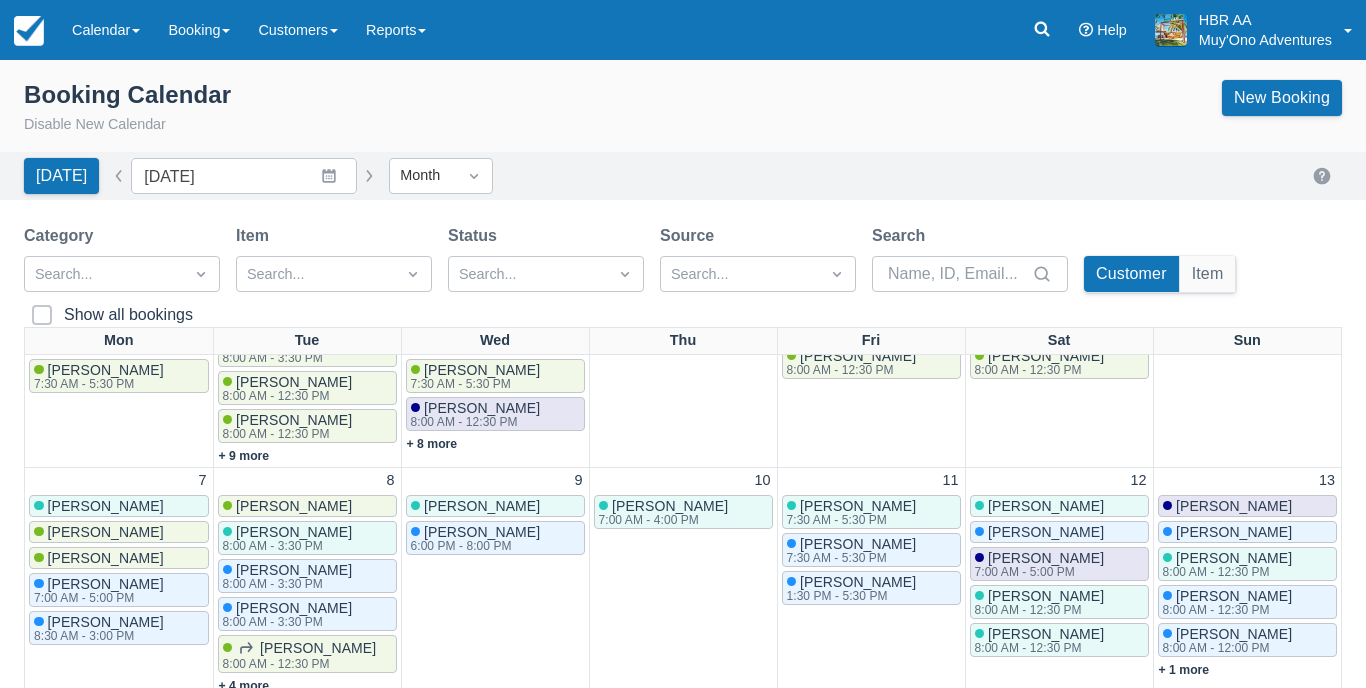 scroll, scrollTop: 98, scrollLeft: 0, axis: vertical 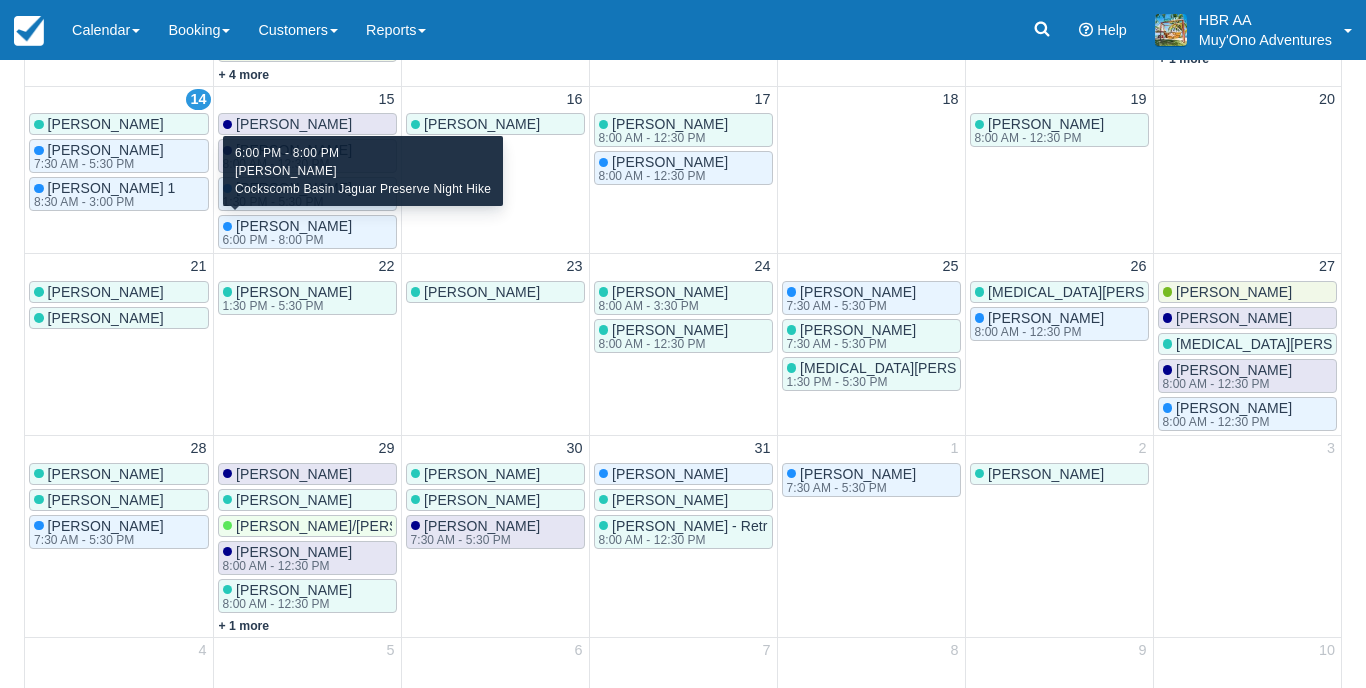 click on "[PERSON_NAME]" at bounding box center (294, 226) 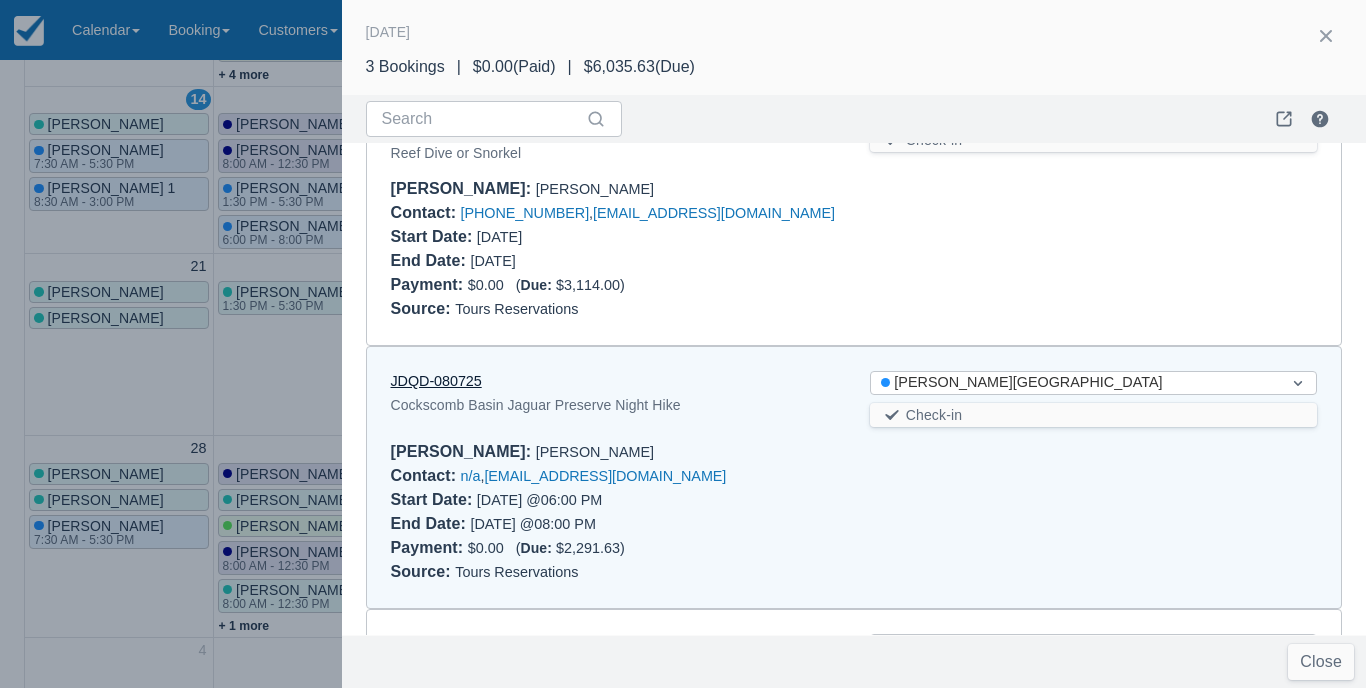 scroll, scrollTop: 87, scrollLeft: 0, axis: vertical 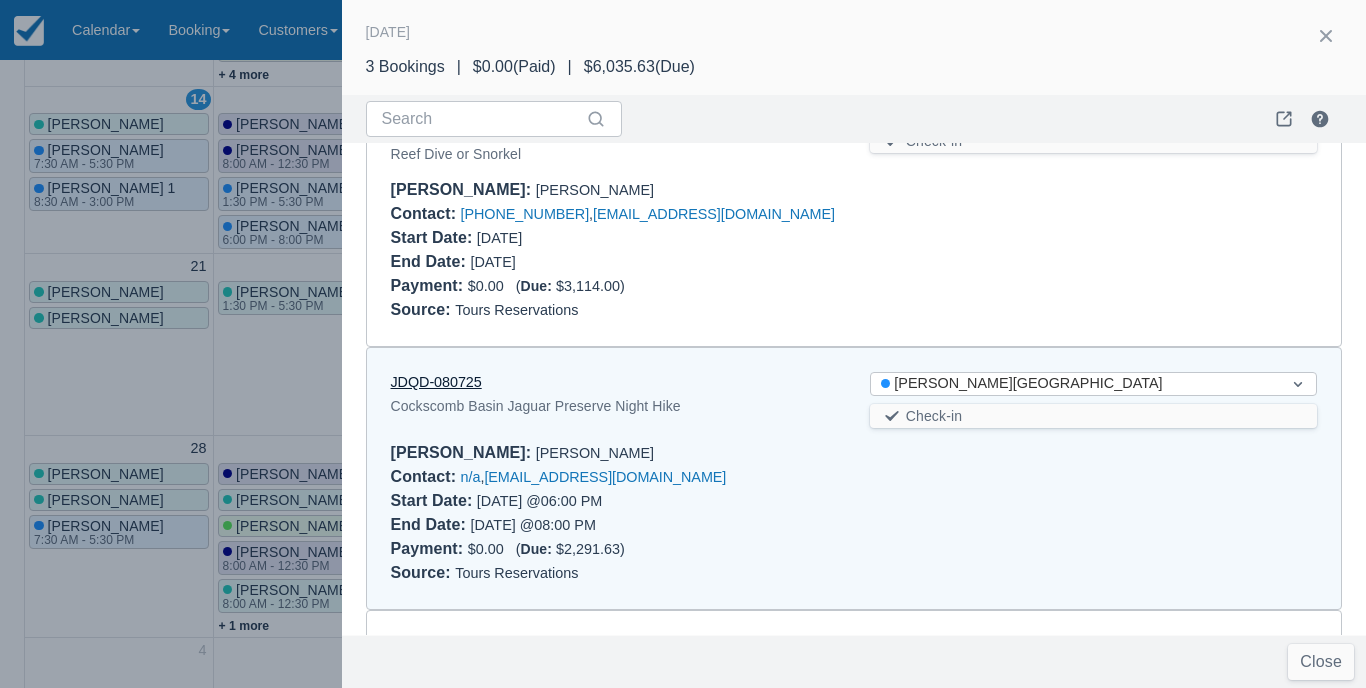 click on "JDQD-080725" at bounding box center (436, 382) 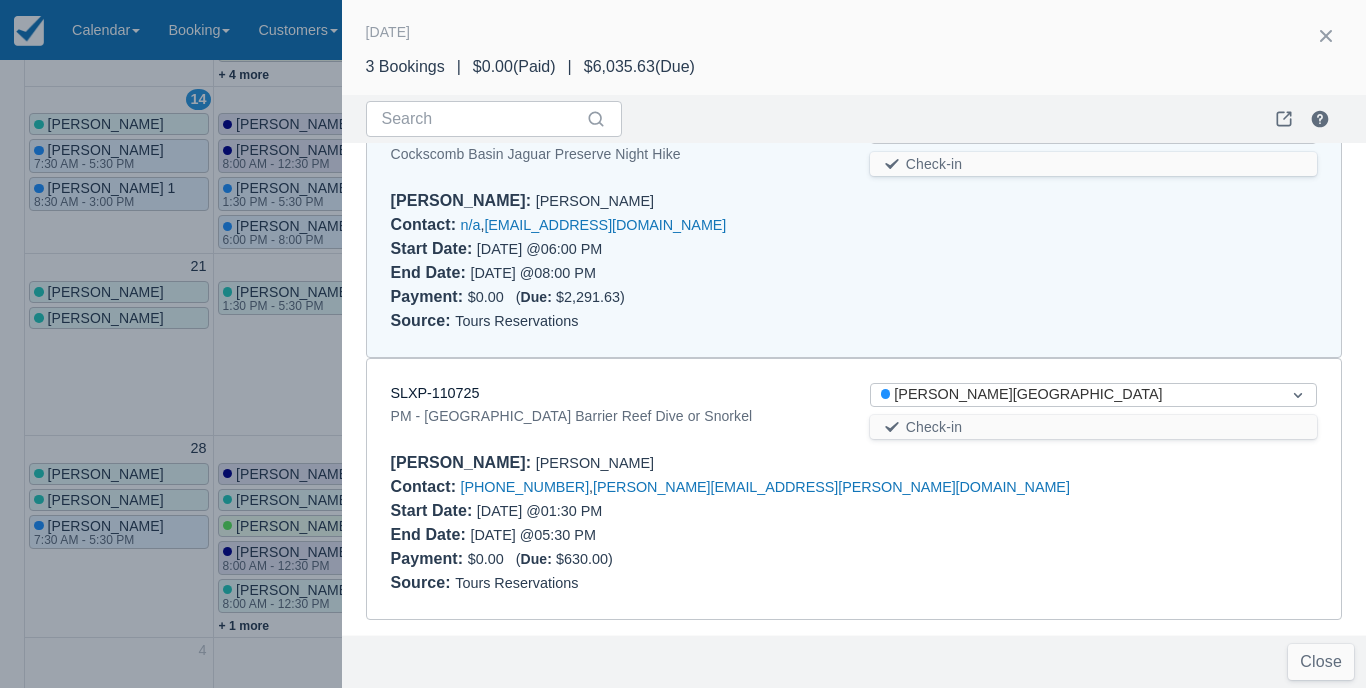 scroll, scrollTop: 338, scrollLeft: 0, axis: vertical 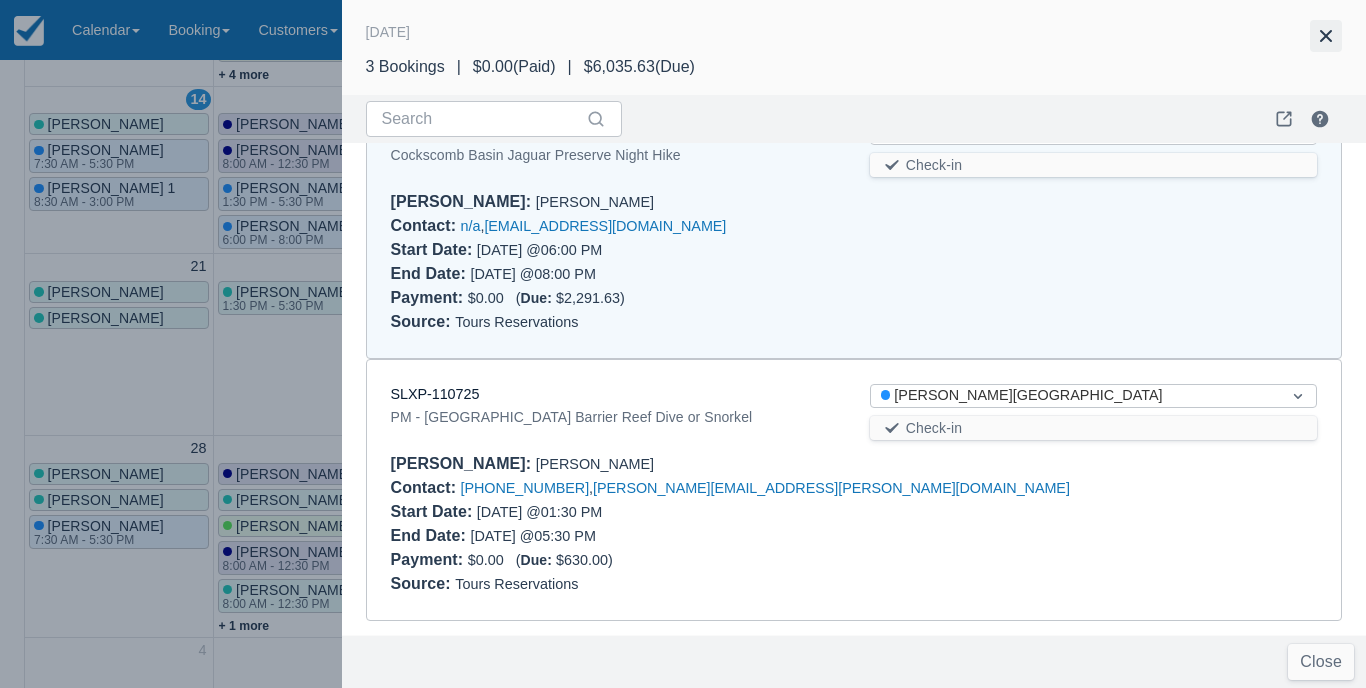 click at bounding box center [1326, 36] 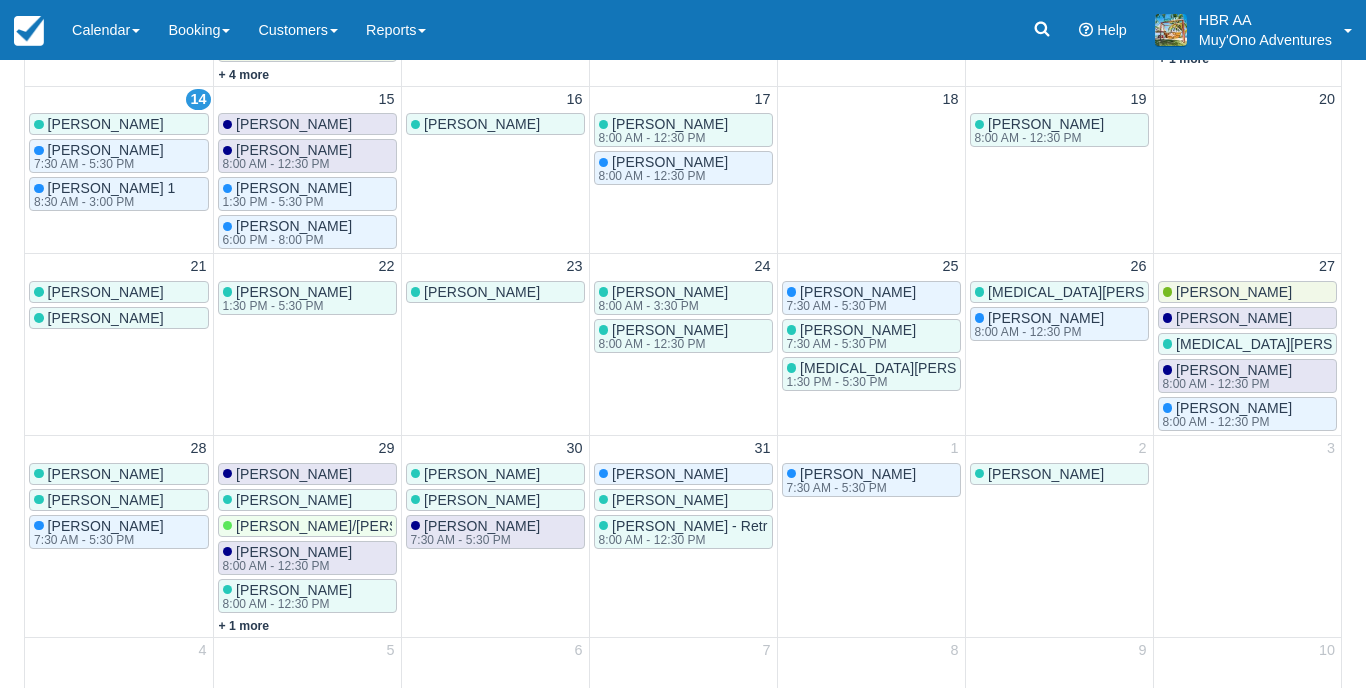 scroll, scrollTop: 0, scrollLeft: 0, axis: both 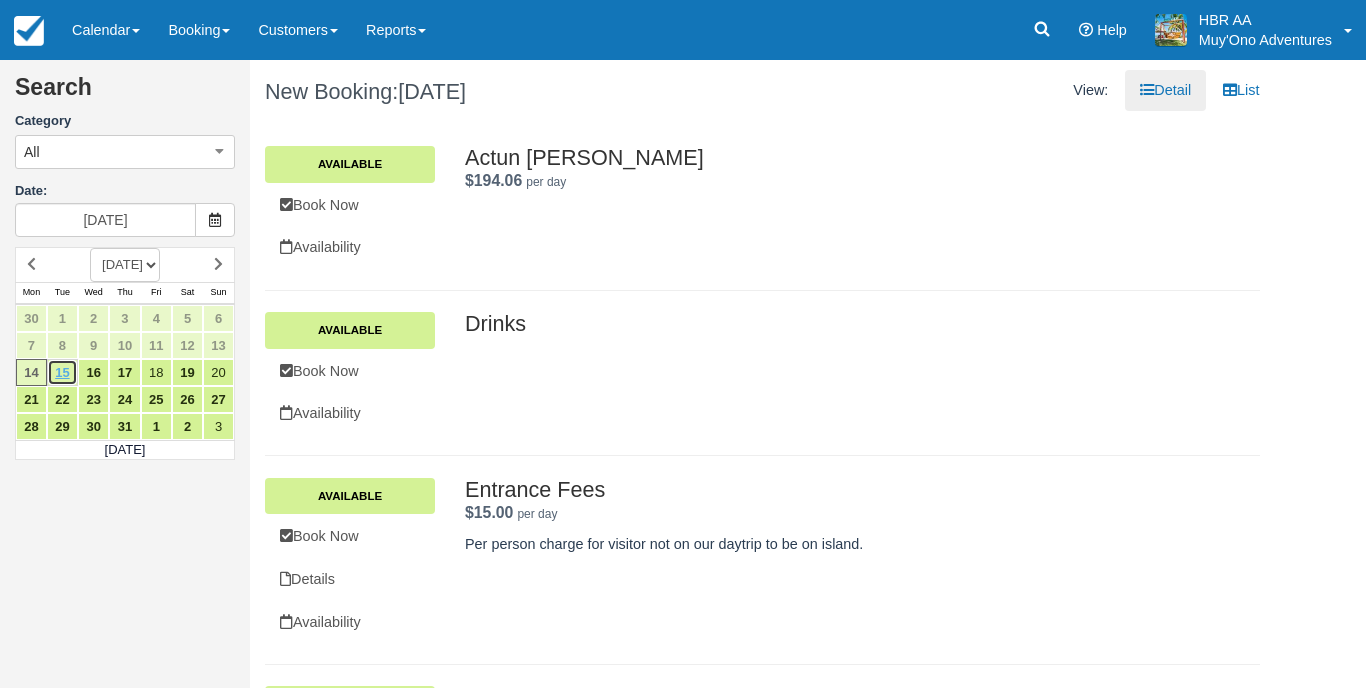 click on "15" at bounding box center [62, 372] 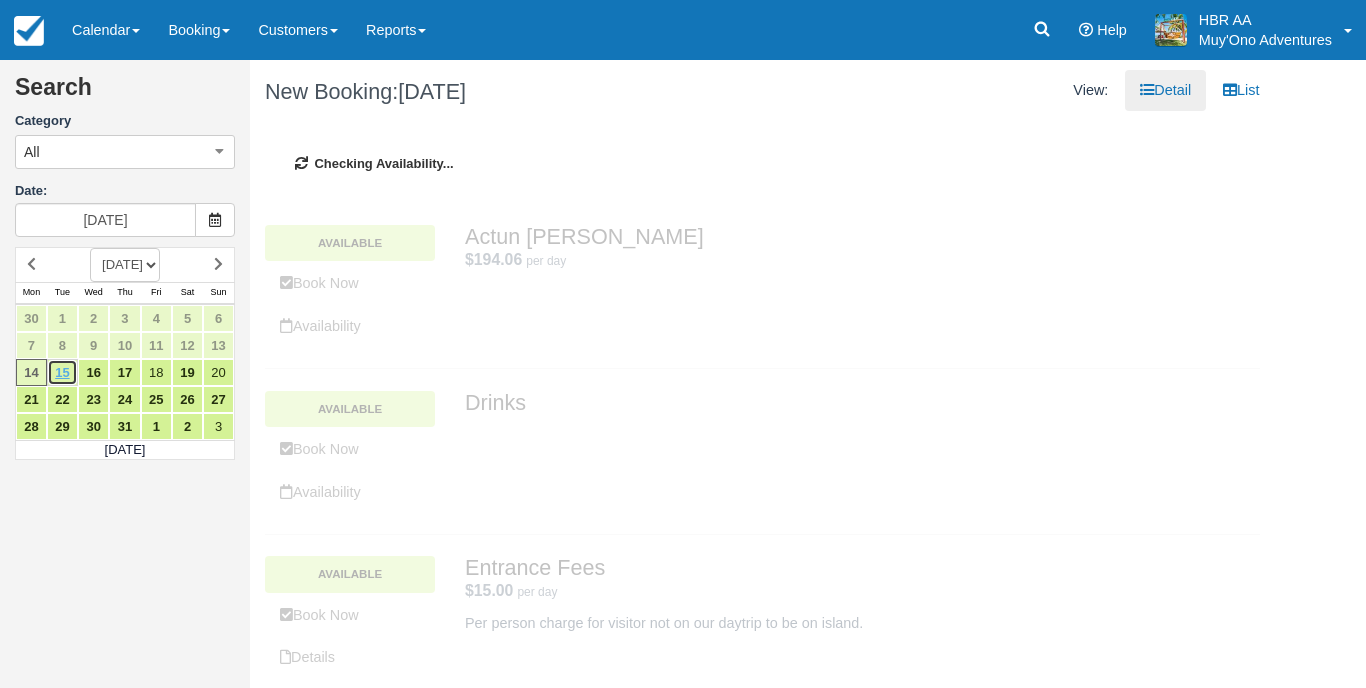 type on "07/15/25" 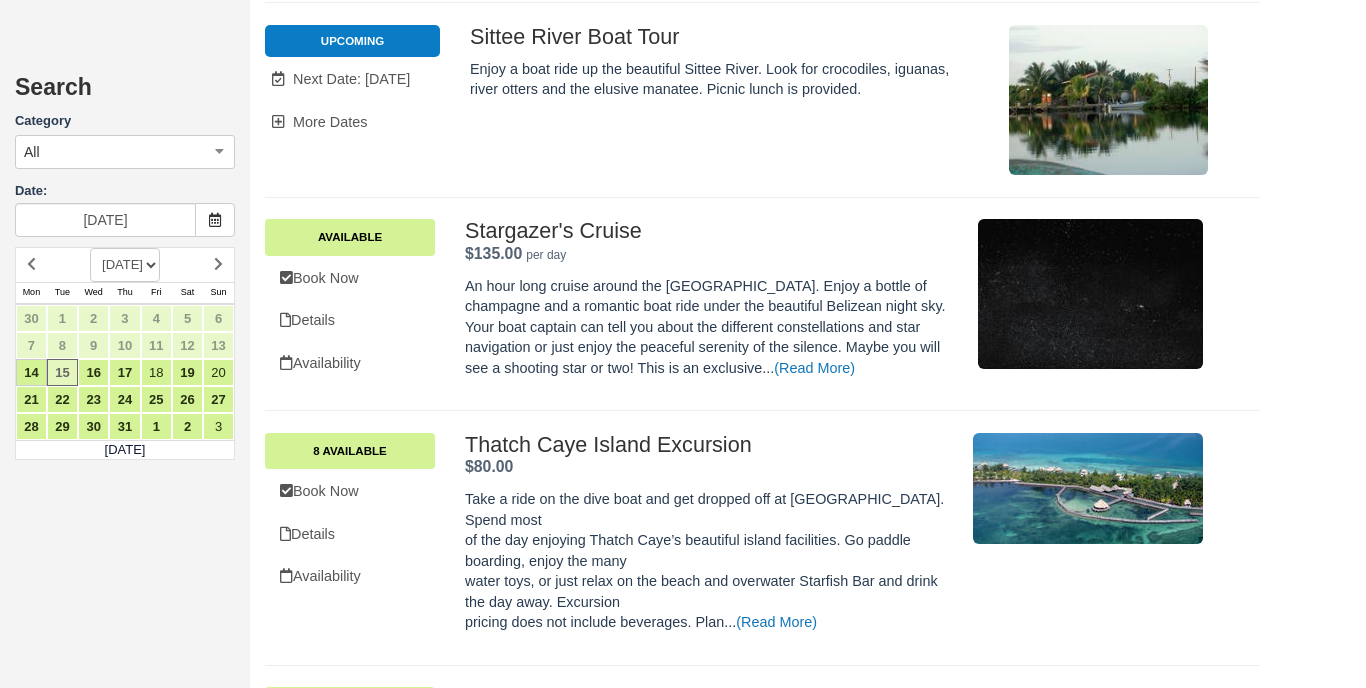 scroll, scrollTop: 2327, scrollLeft: 0, axis: vertical 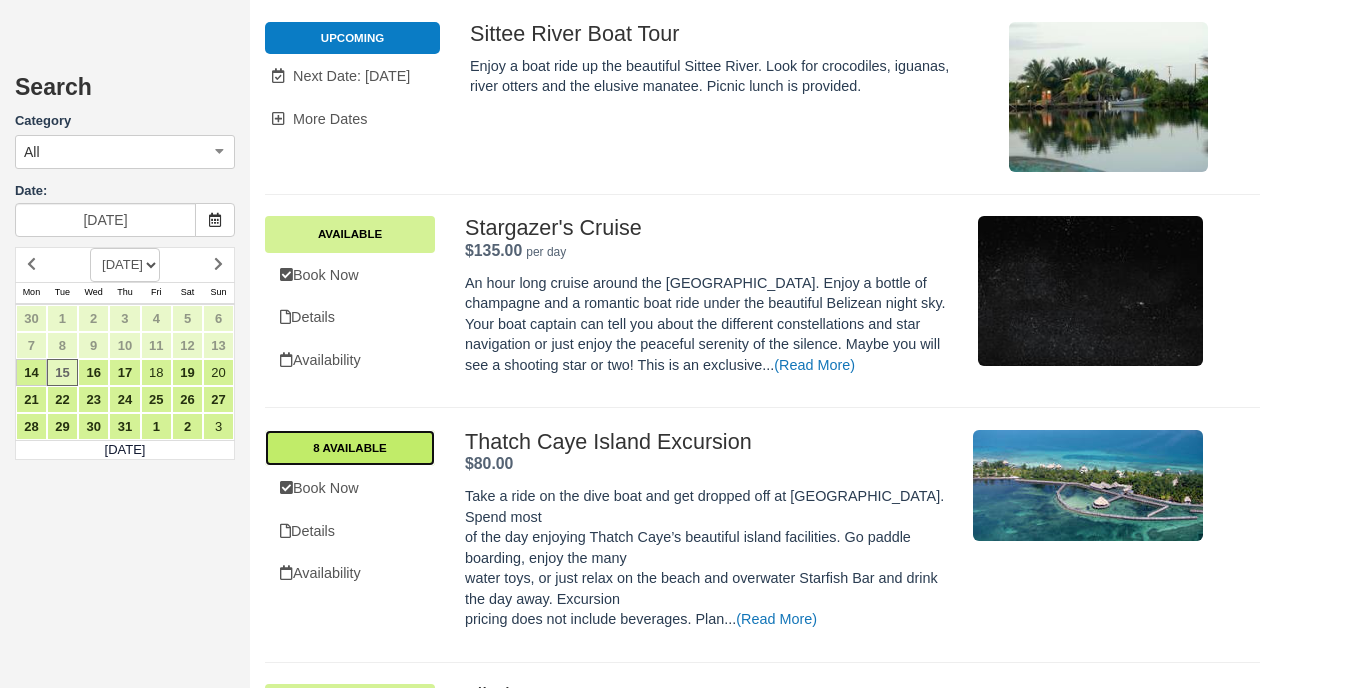 click on "8 Available" at bounding box center (350, 448) 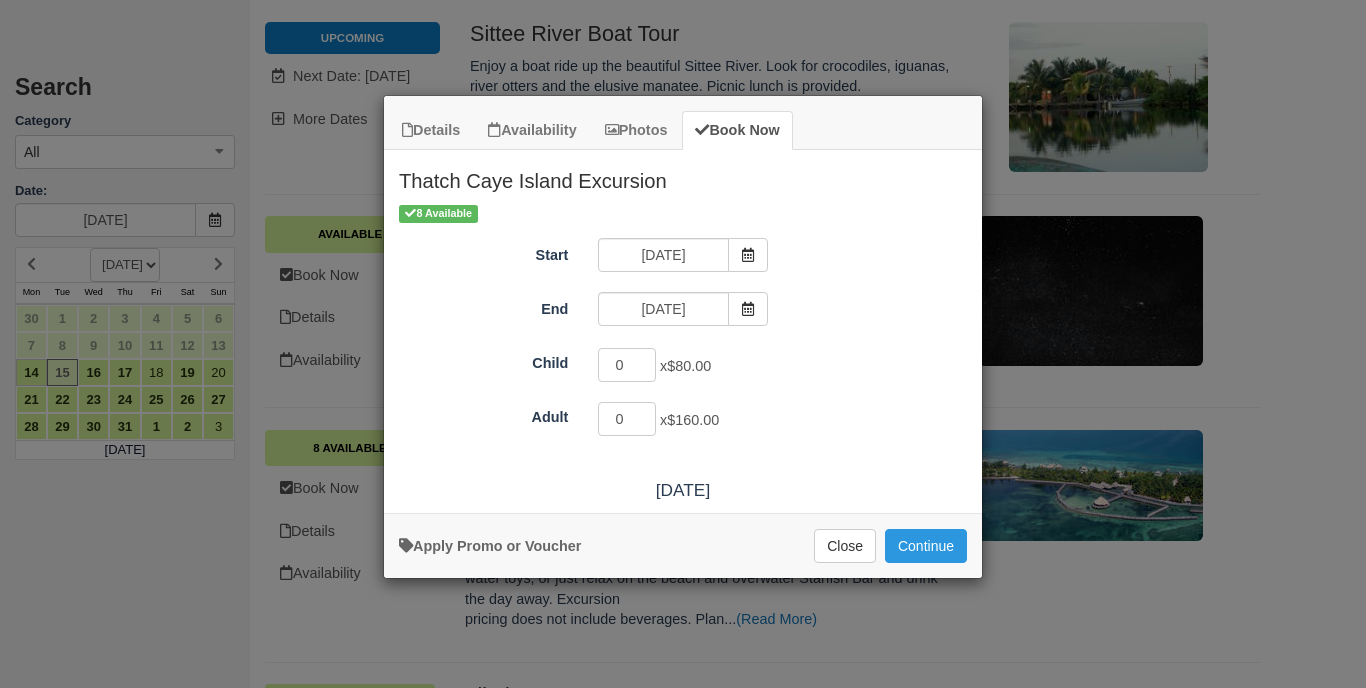 click on "Details
Availability
Photos
Book Now
Thatch Caye Island Excursion
Take a ride on the dive boat and get dropped off at Thatch Caye private island resort. Spend most of the day enjoying Thatch Caye’s beautiful island facilities. Go paddle boarding, enjoy the many water toys, or just relax on the beach and overwater Starfish Bar and drink the day away. Excursion pricing does not include beverages. Plan additional activities, like discover fly fishing or massages, in advance with your concierge. Ask about full day excursions.
July 2025
Mon Monday Tue Tuesday Wed Wednesday Thu Thursday Fri Friday Sat Saturday Sun Sunday
30
1
2" at bounding box center (683, 344) 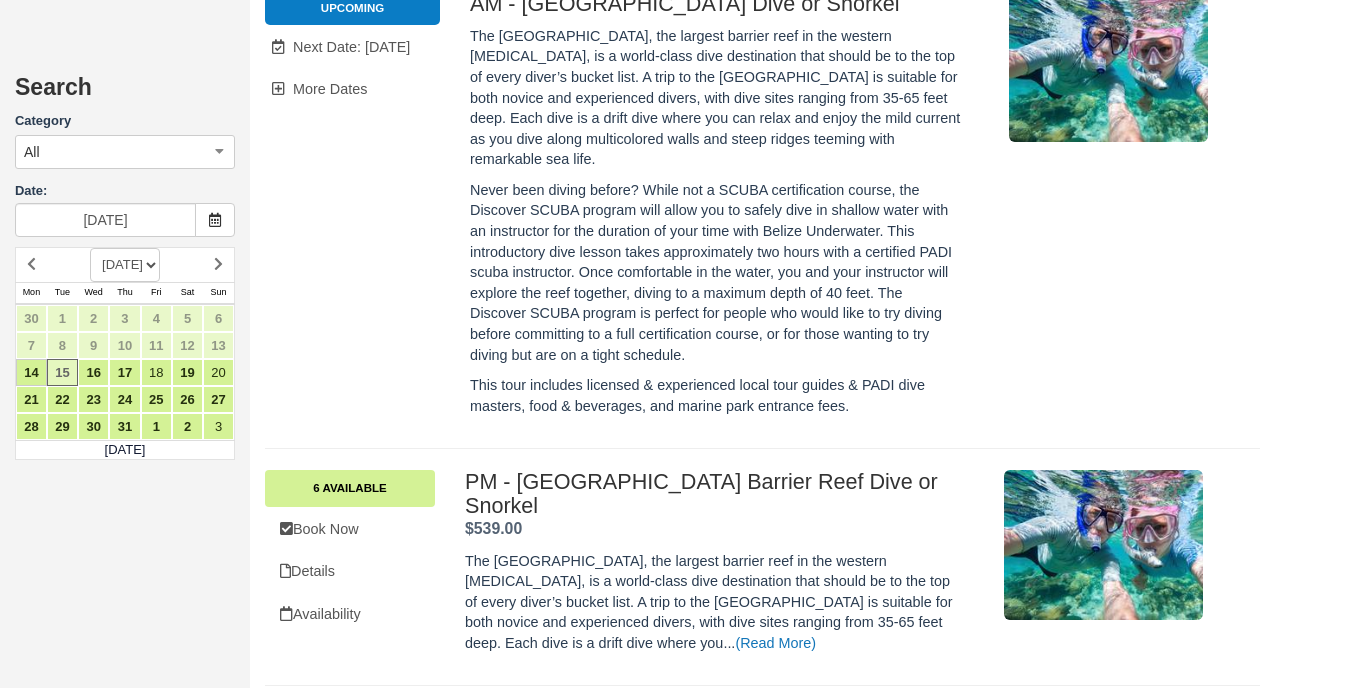 scroll, scrollTop: 4079, scrollLeft: 0, axis: vertical 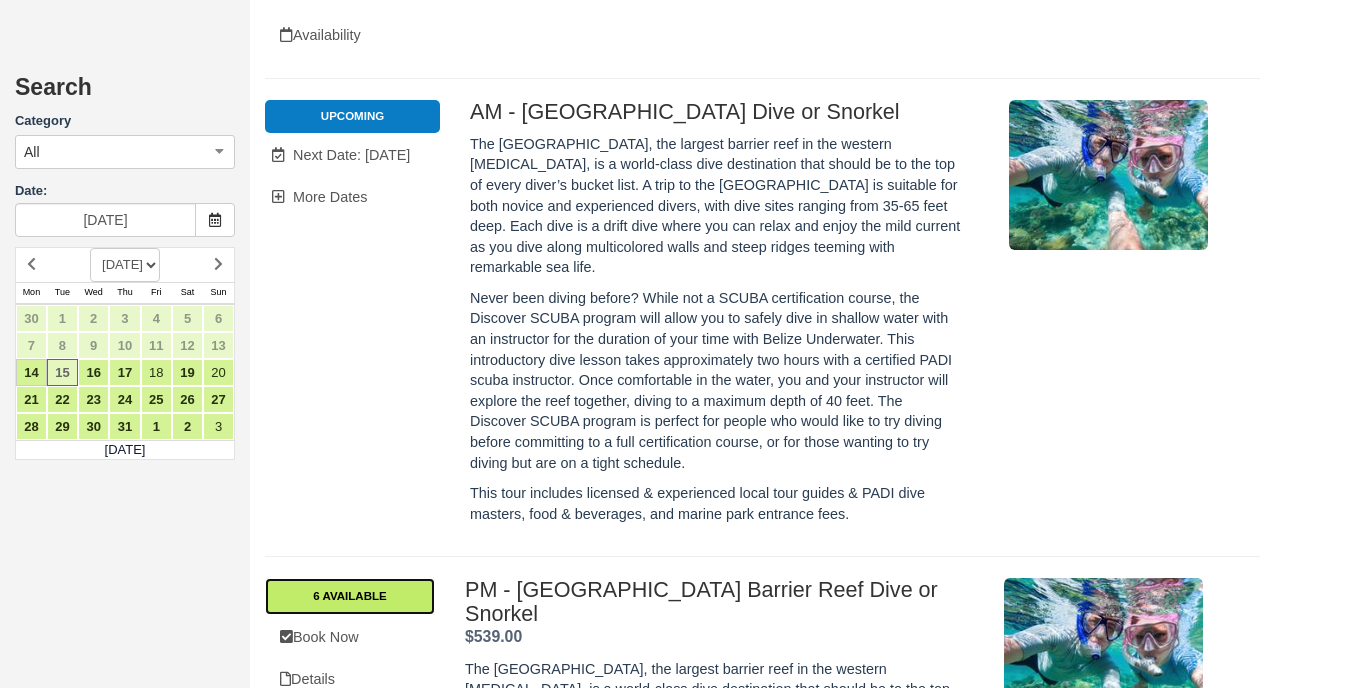 click on "6 Available" at bounding box center (350, 596) 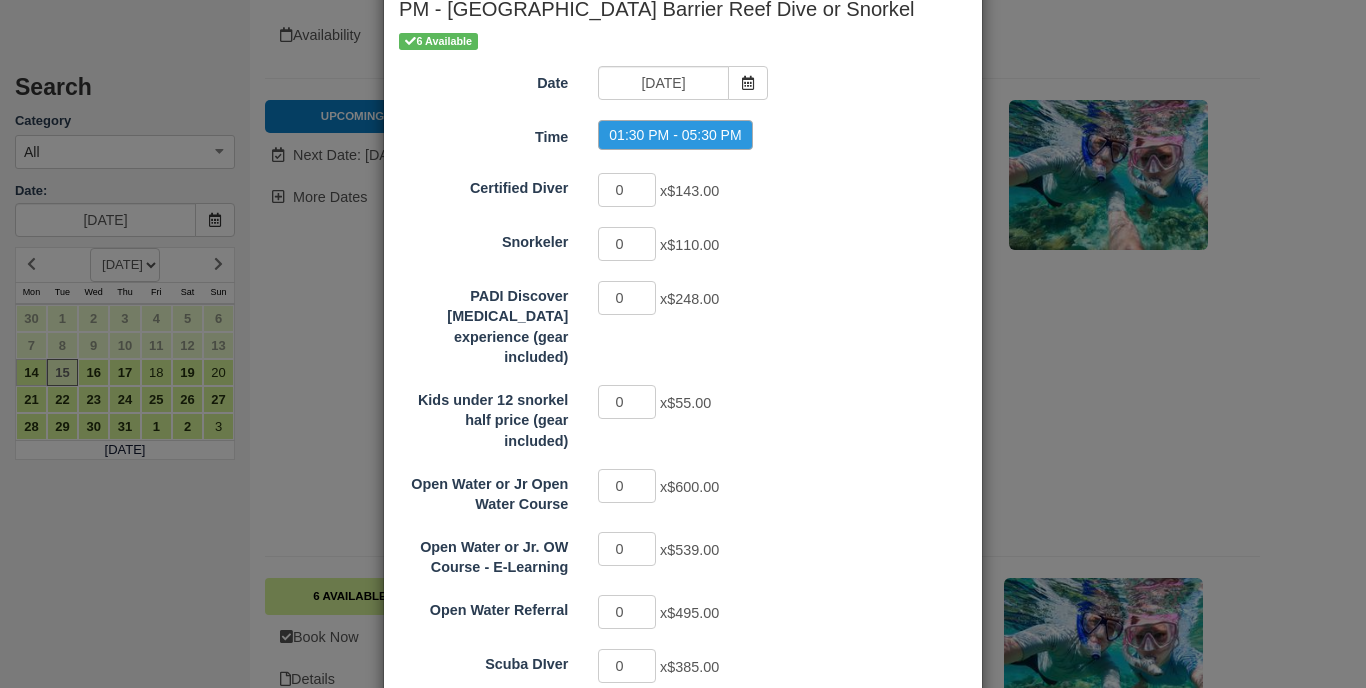 scroll, scrollTop: 106, scrollLeft: 0, axis: vertical 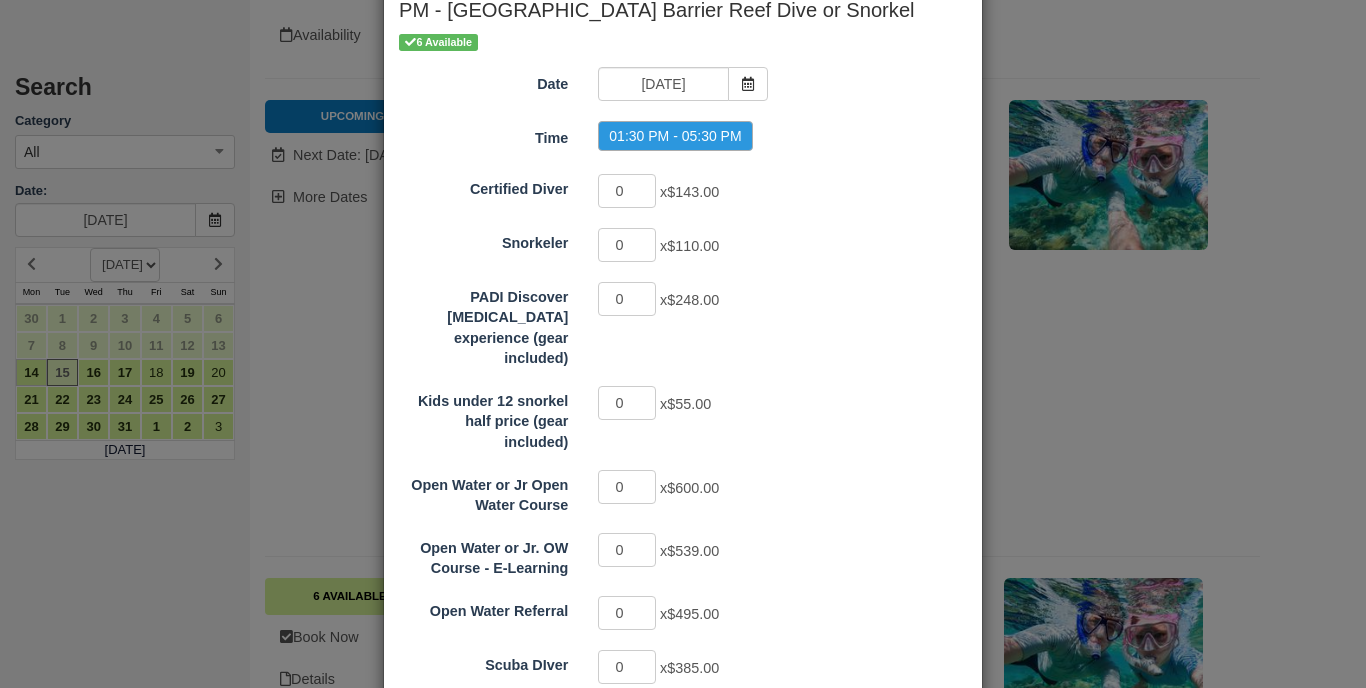 click on "Details
Availability
Photos
Map
Book Now
PM - Belize Barrier Reef Dive or Snorkel
The Belize Barrier Reef,
the largest barrier reef in the western hemisphere, is a world-class dive destination that should be to the top of every diver’s bucket list. A trip to
the Belize Barrier Reef is suitable for both novice and experienced divers,
with dive sites ranging from 35-65 feet deep. Each dive is a drift dive where you can relax
and enjoy the mild current as you dive along multicolored walls and steep ridges teeming with remarkable sea life.
This tour includes licensed & experienced local tour guides & PADI dive masters, food & beverages, and marine park entrance fees. Typical day:
Arrive at Dive Center at 12:30 PM
Depart Dive Center at 1:00 PM Boat departure at 1:30 PM
Hop in for your first guided snorkel or dive
***PLEASE NOTE***" at bounding box center [683, 344] 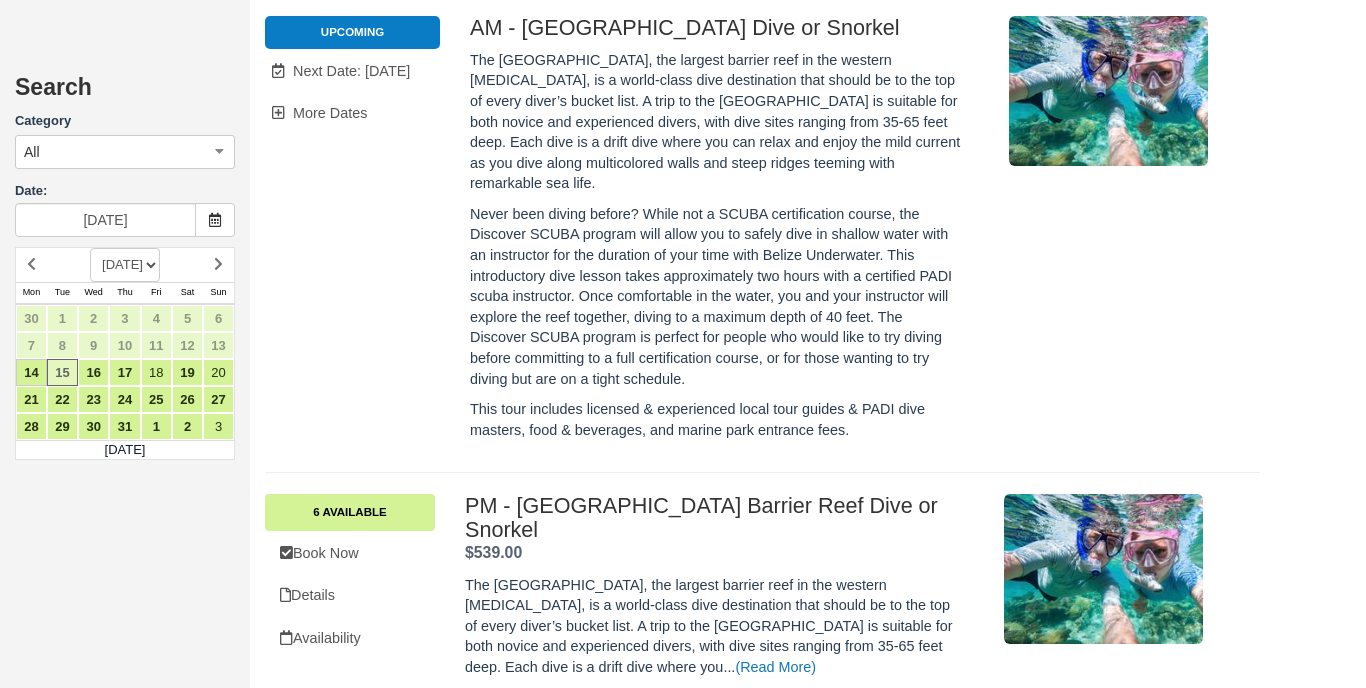 scroll, scrollTop: 4166, scrollLeft: 0, axis: vertical 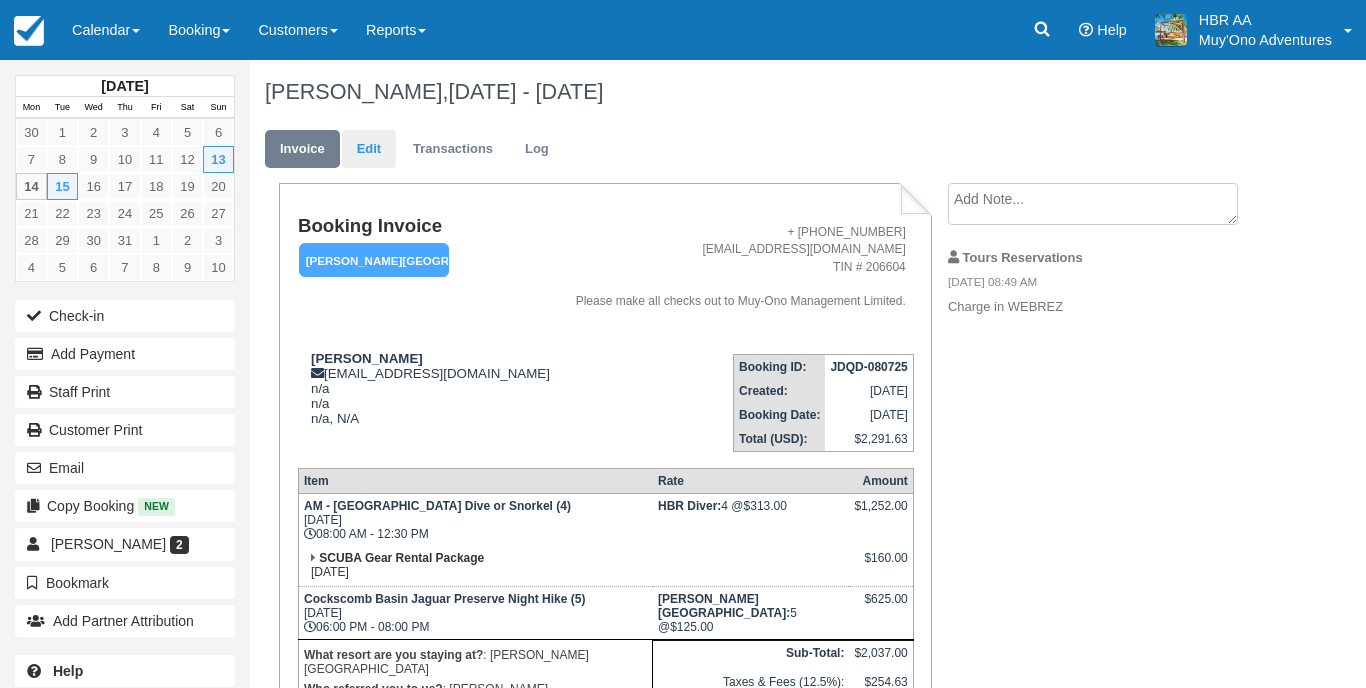 click on "Edit" at bounding box center [369, 149] 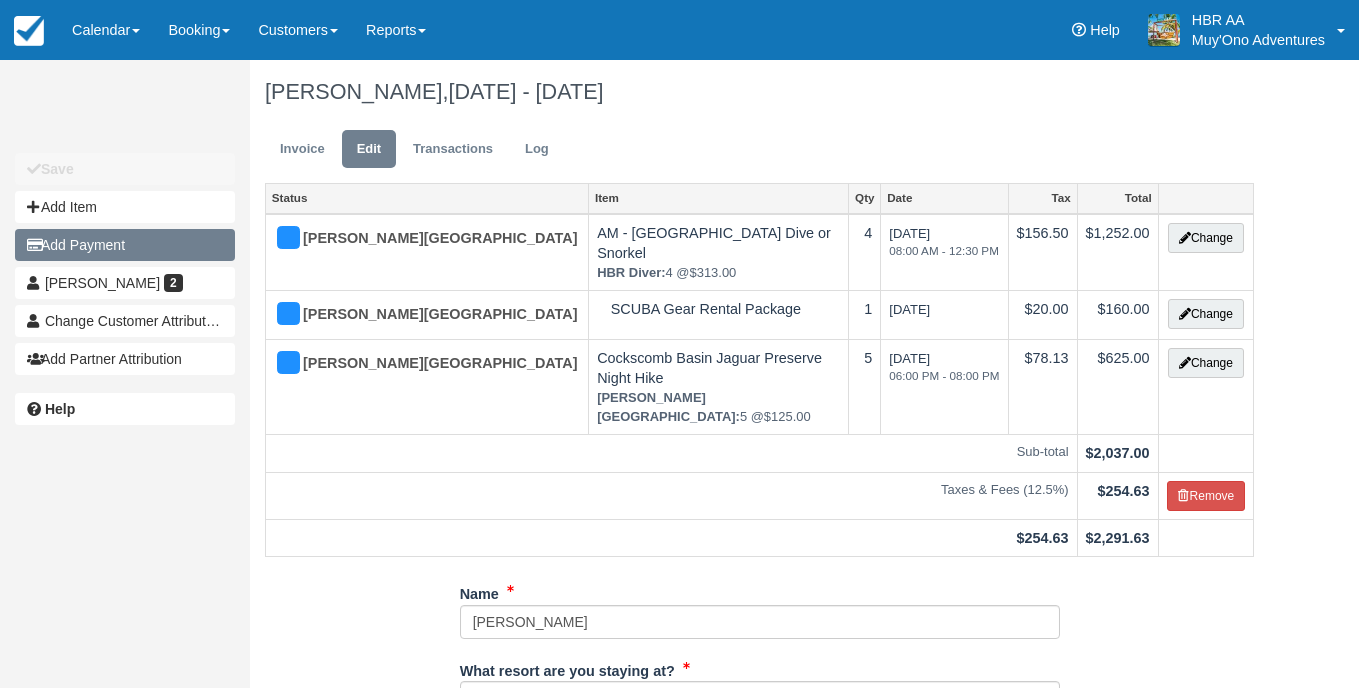 scroll, scrollTop: 0, scrollLeft: 0, axis: both 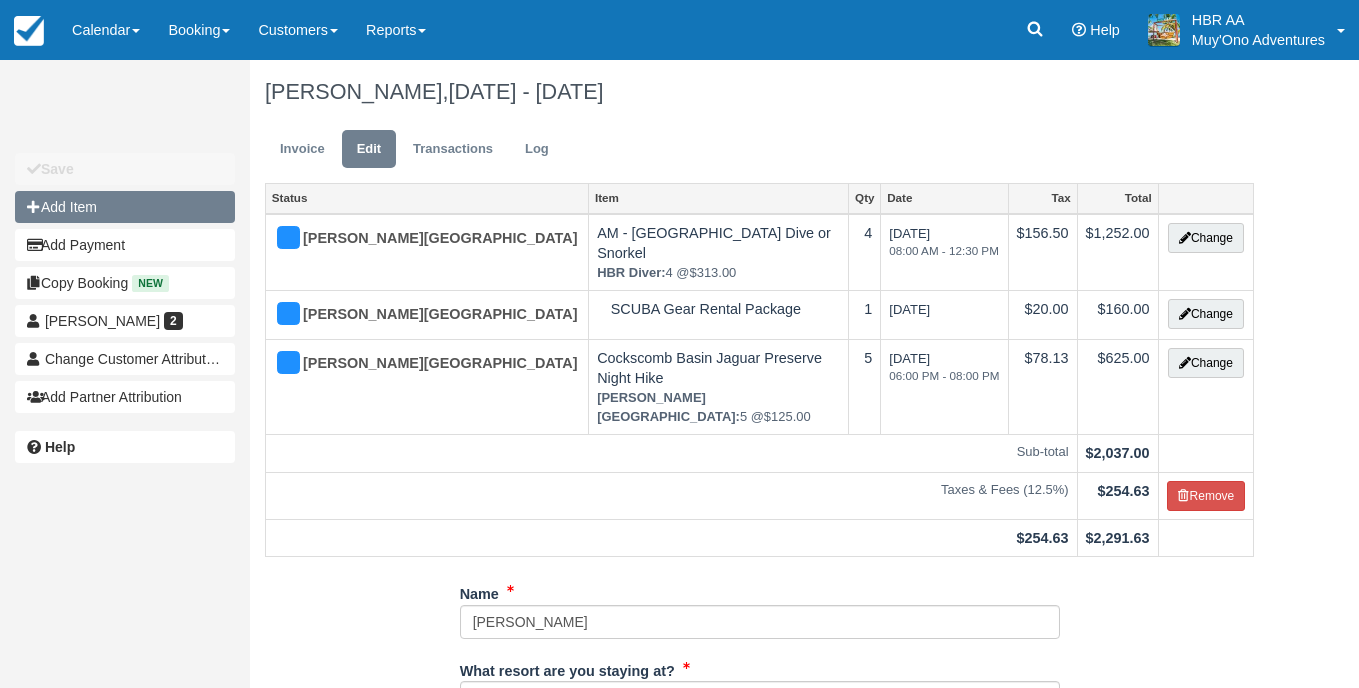 click on "Add Item" at bounding box center (125, 207) 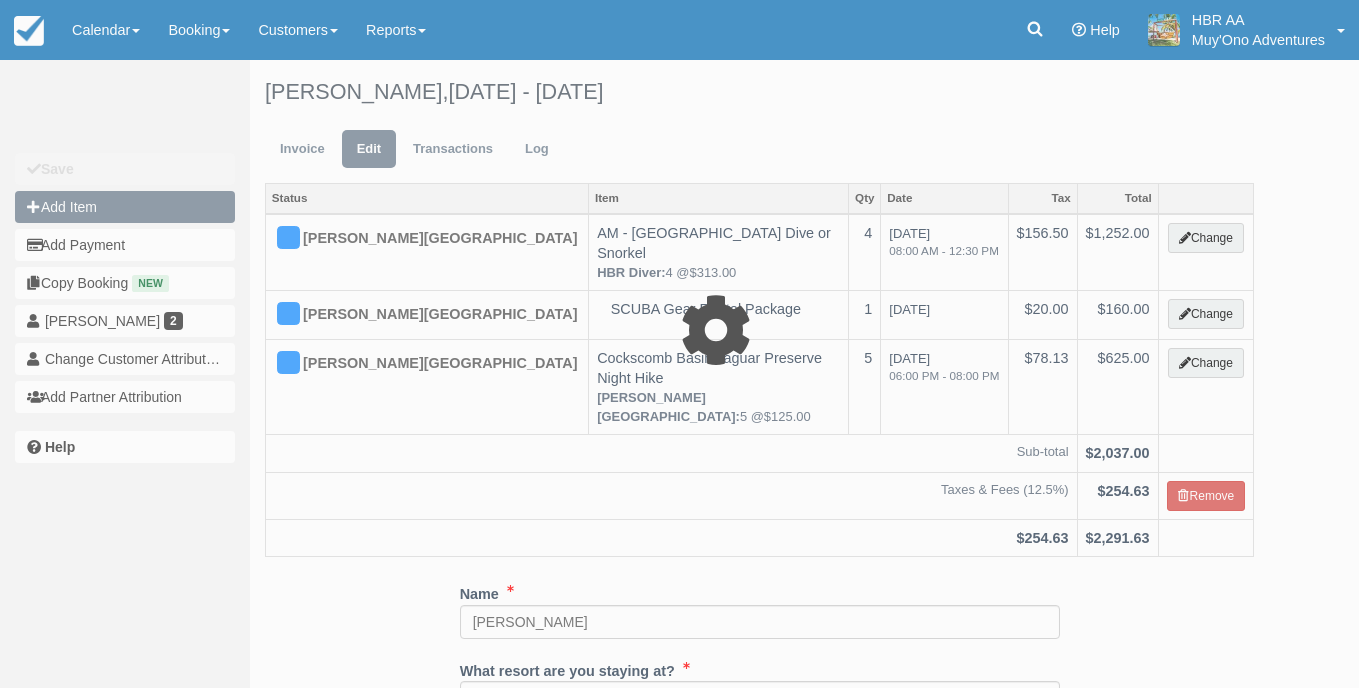 type on "0.00" 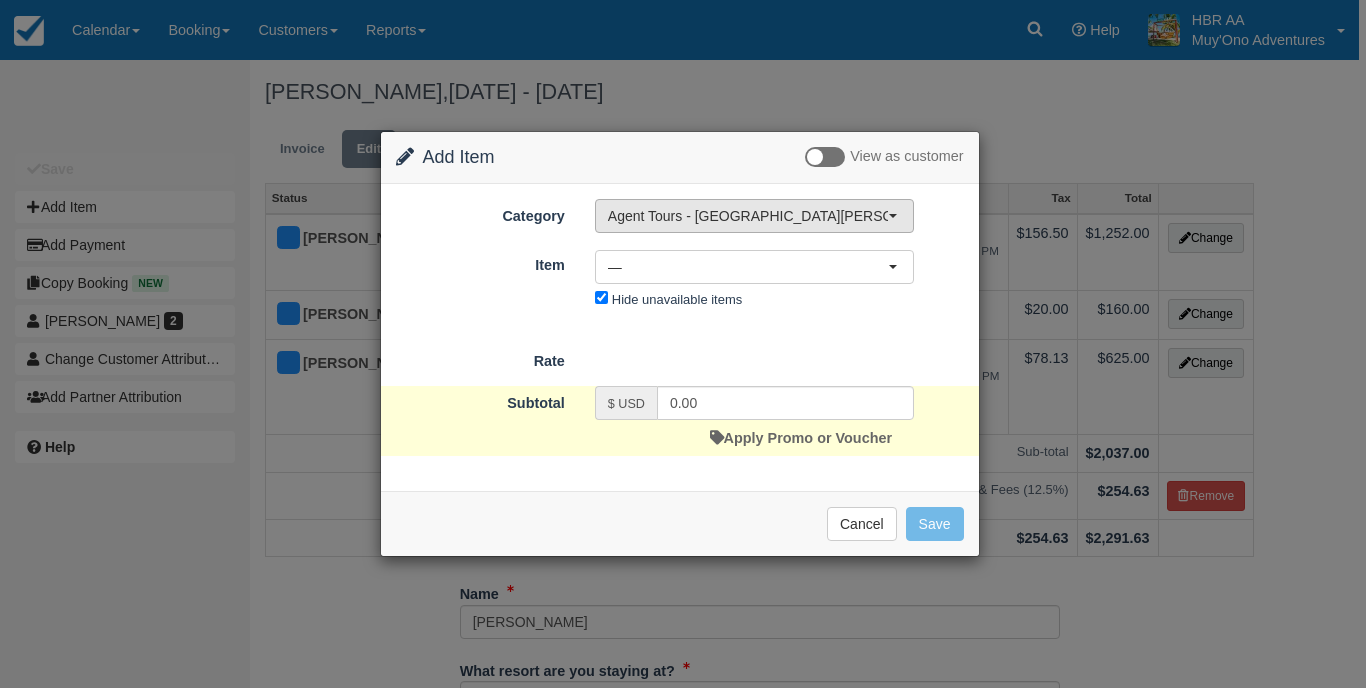 click on "Agent Tours - [GEOGRAPHIC_DATA][PERSON_NAME] Caulker/[GEOGRAPHIC_DATA] City Tours" at bounding box center [754, 216] 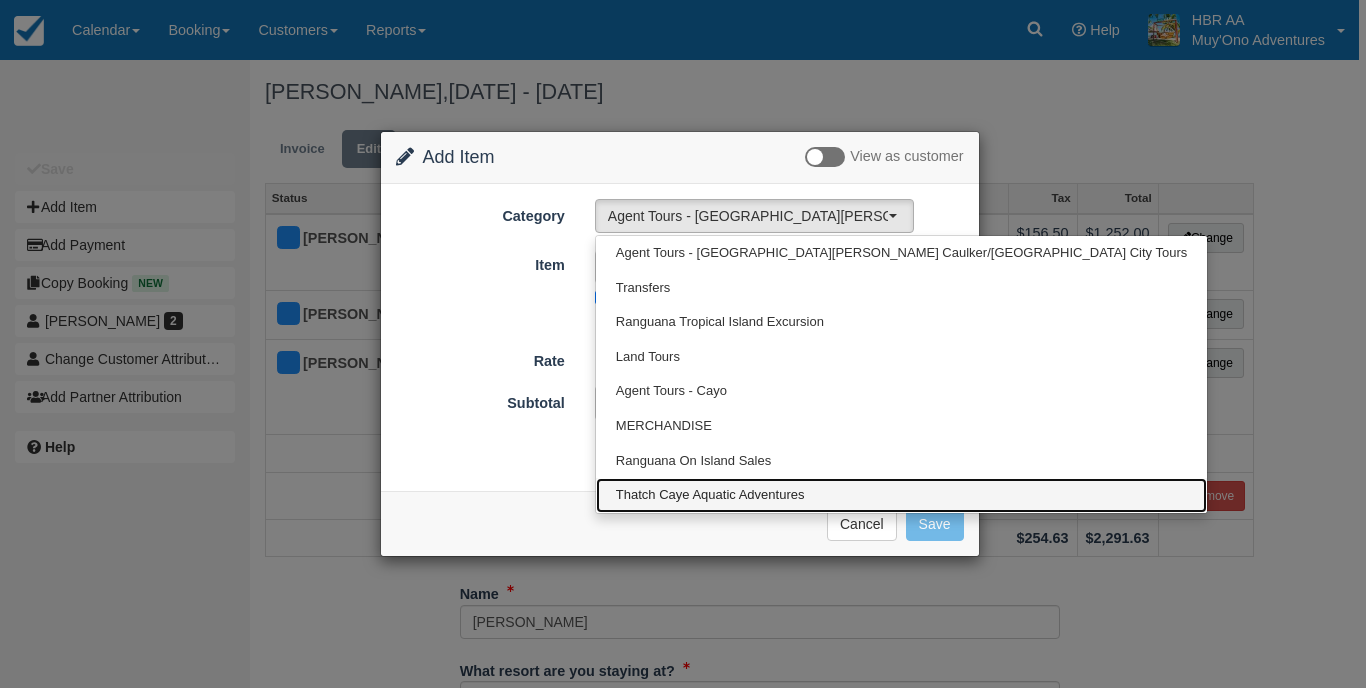 click on "Thatch Caye Aquatic Adventures" at bounding box center (710, 495) 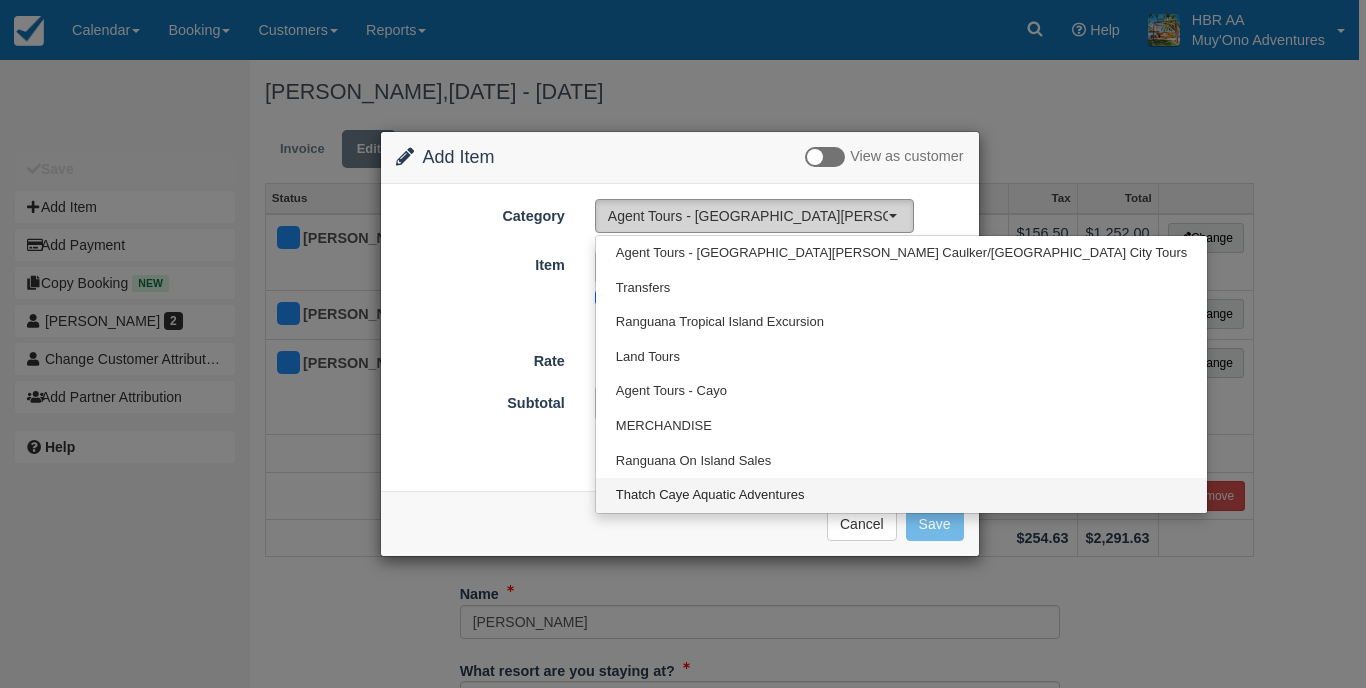select on "64" 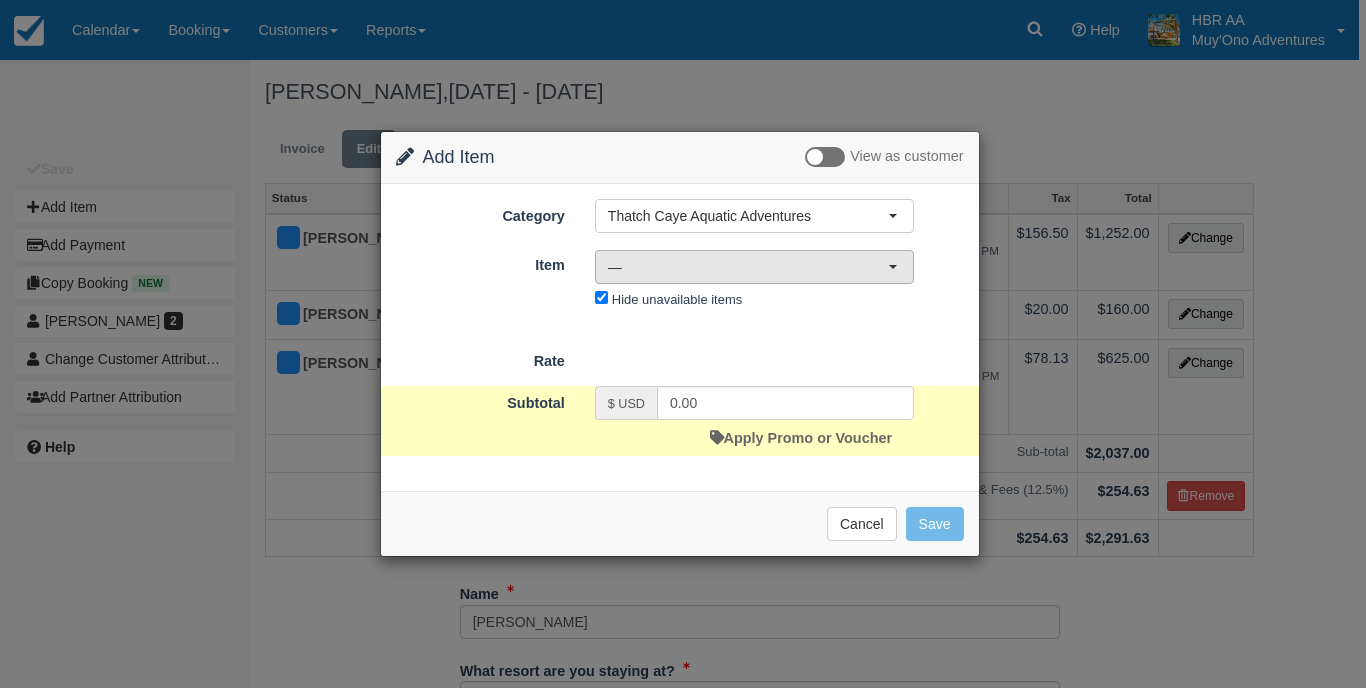 click on "—" at bounding box center (748, 267) 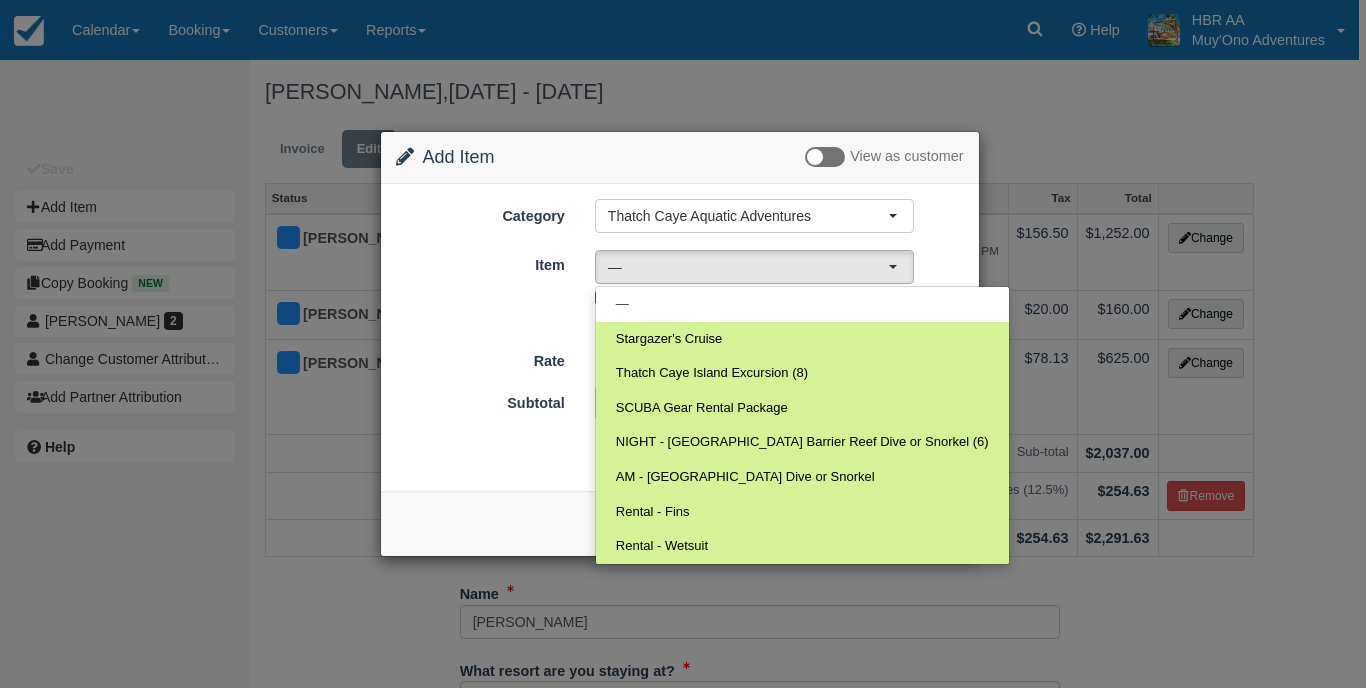 click on "Change Item
Add Item
View as customer
Category
Thatch Caye Aquatic Adventures   Agent Tours - San Pedro/Caye Caulker/Belize City Tours Transfers Ranguana Tropical Island Excursion Land Tours Agent Tours - Cayo MERCHANDISE Ranguana On Island Sales Thatch Caye Aquatic Adventures
Agent Tours - San Pedro/Caye Caulker/Belize City Tours Transfers Ranguana Tropical Island Excursion Land Tours Agent Tours - Cayo MERCHANDISE Ranguana On Island Sales Thatch Caye Aquatic Adventures
Item
Nothing selected
—   — Stargazer's Cruise Thatch Caye Island Excursion (8) SCUBA Gear Rental Package NIGHT - Belize Barrier Reef Dive or Snorkel (6) AM - Belize Barrier Reef Dive or Snorkel Rental - Fins —" at bounding box center [683, 344] 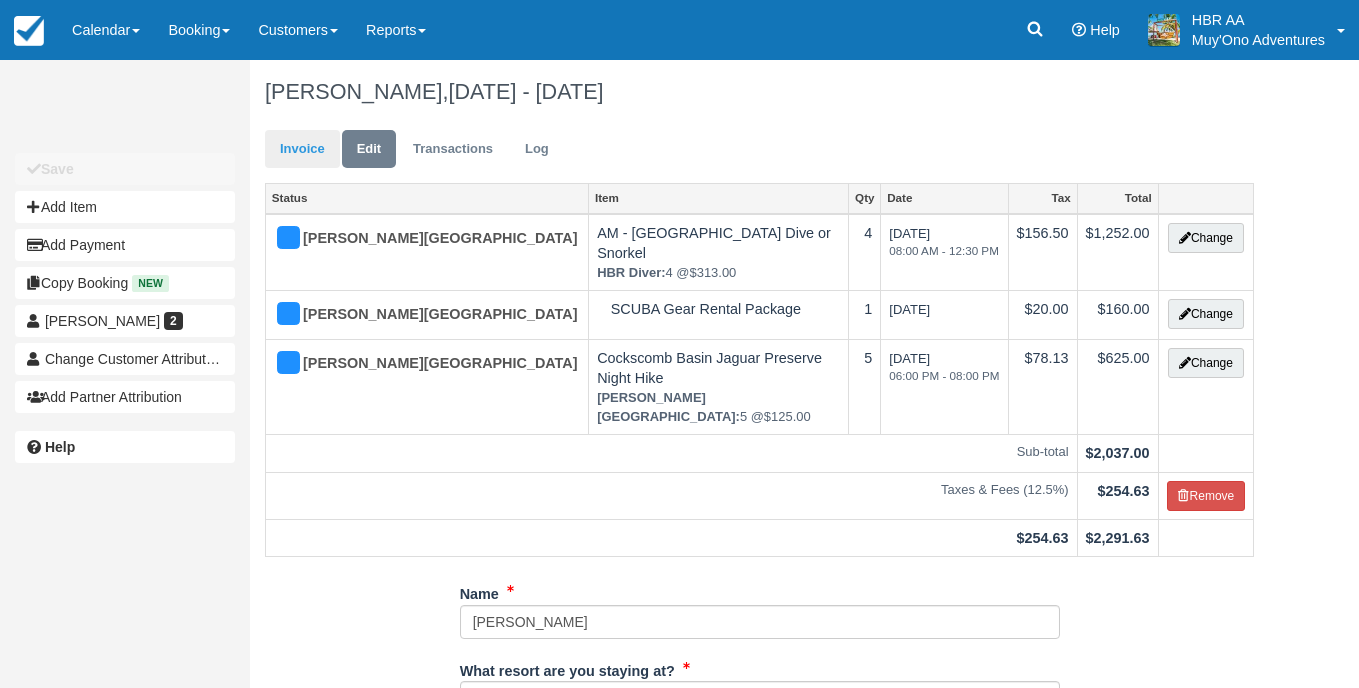 click on "Invoice" at bounding box center [302, 149] 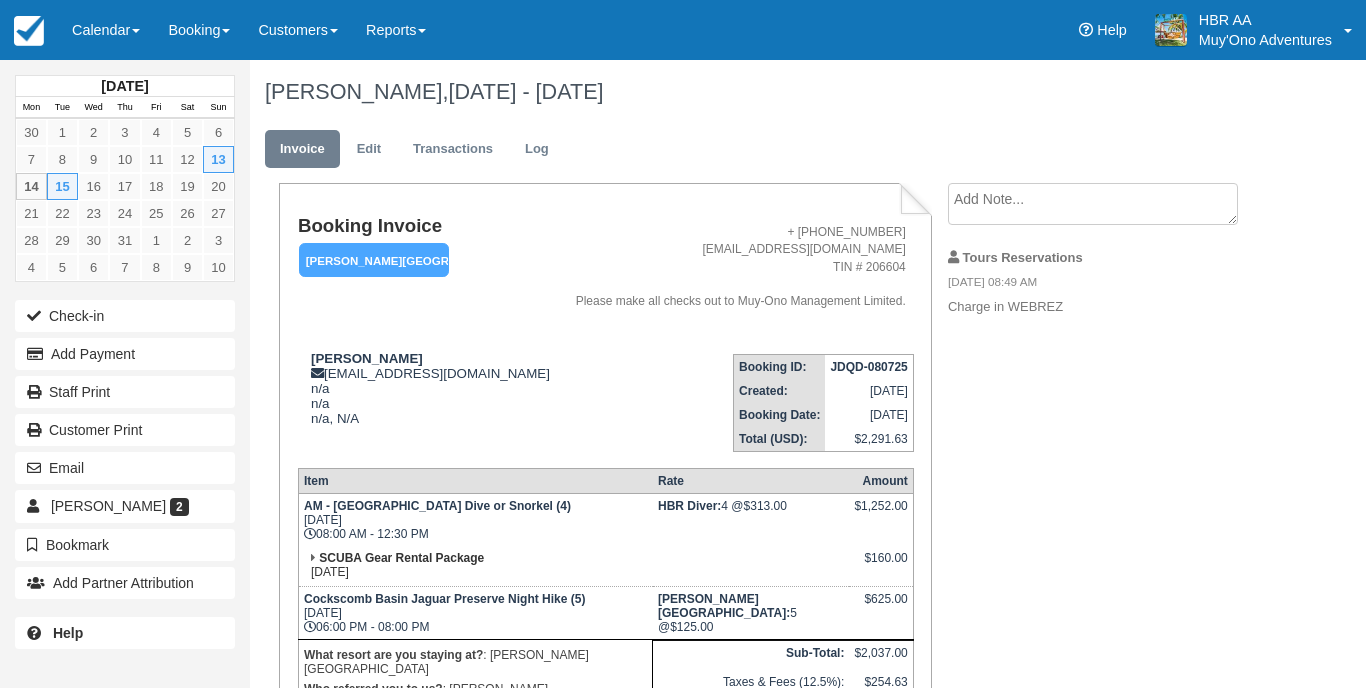 scroll, scrollTop: 0, scrollLeft: 0, axis: both 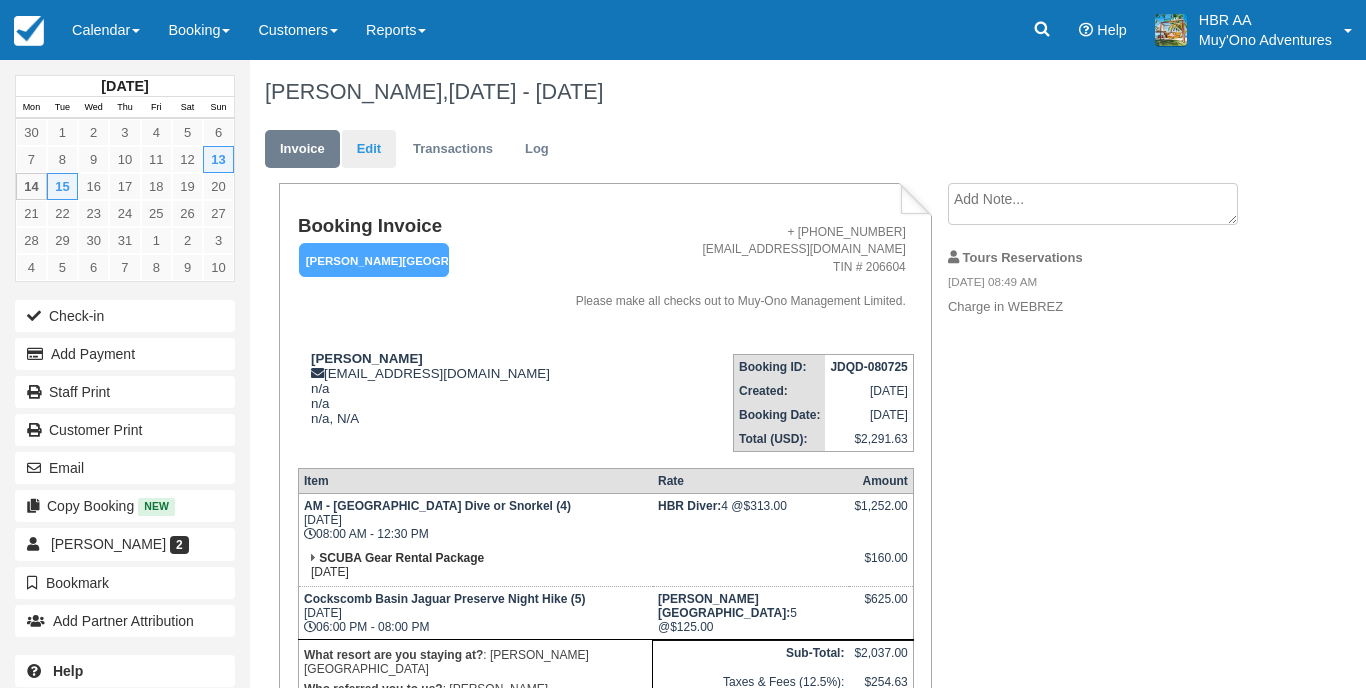 click on "Edit" at bounding box center (369, 149) 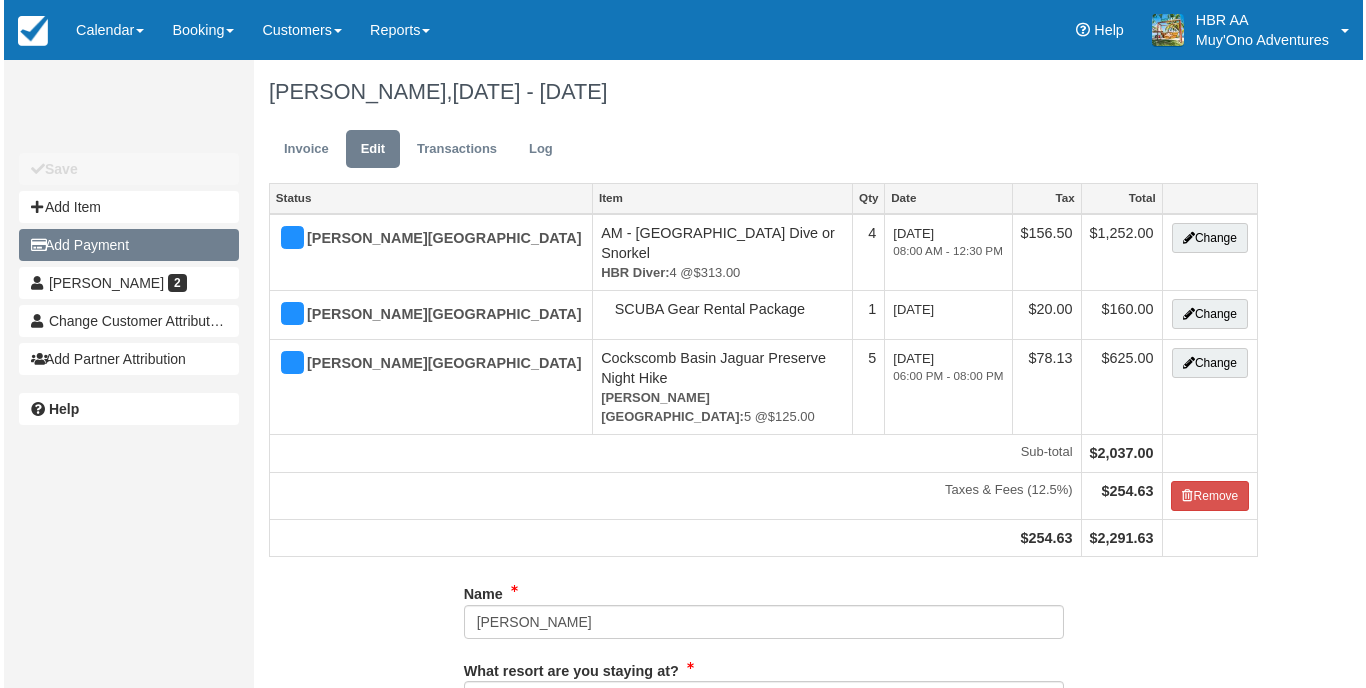 scroll, scrollTop: 0, scrollLeft: 0, axis: both 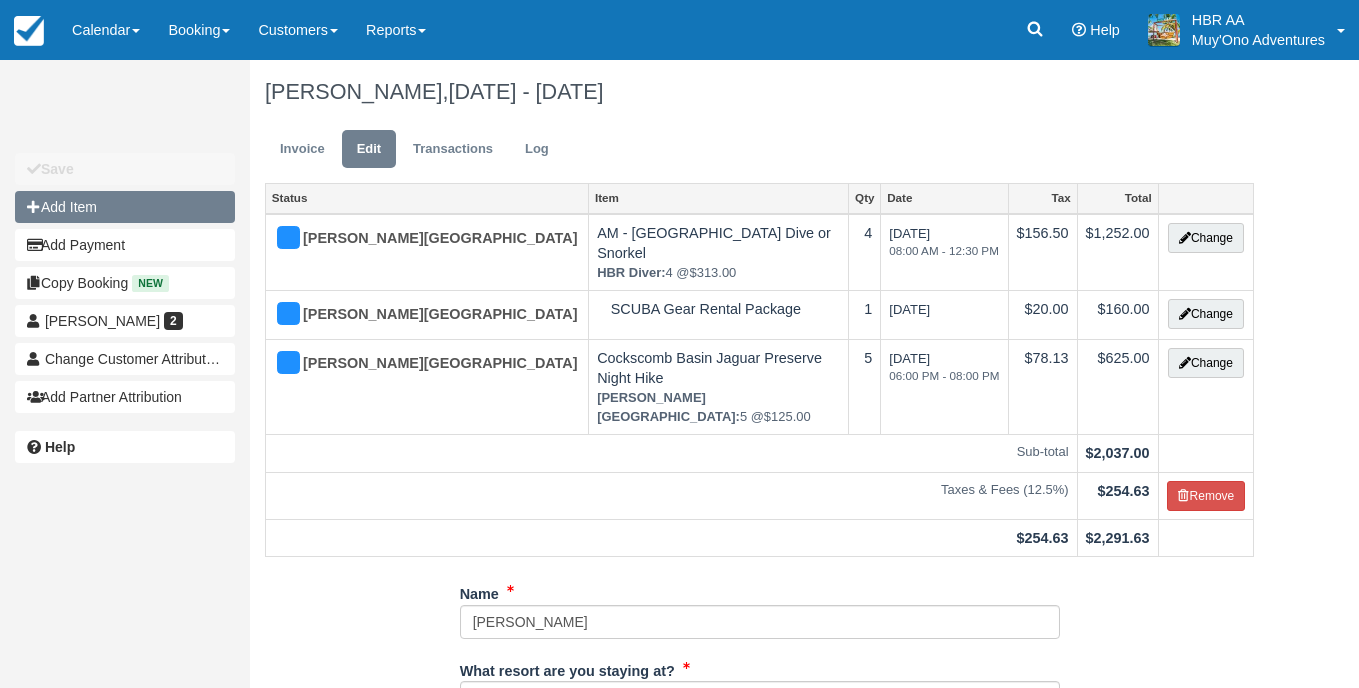 click on "Add Item" at bounding box center [125, 207] 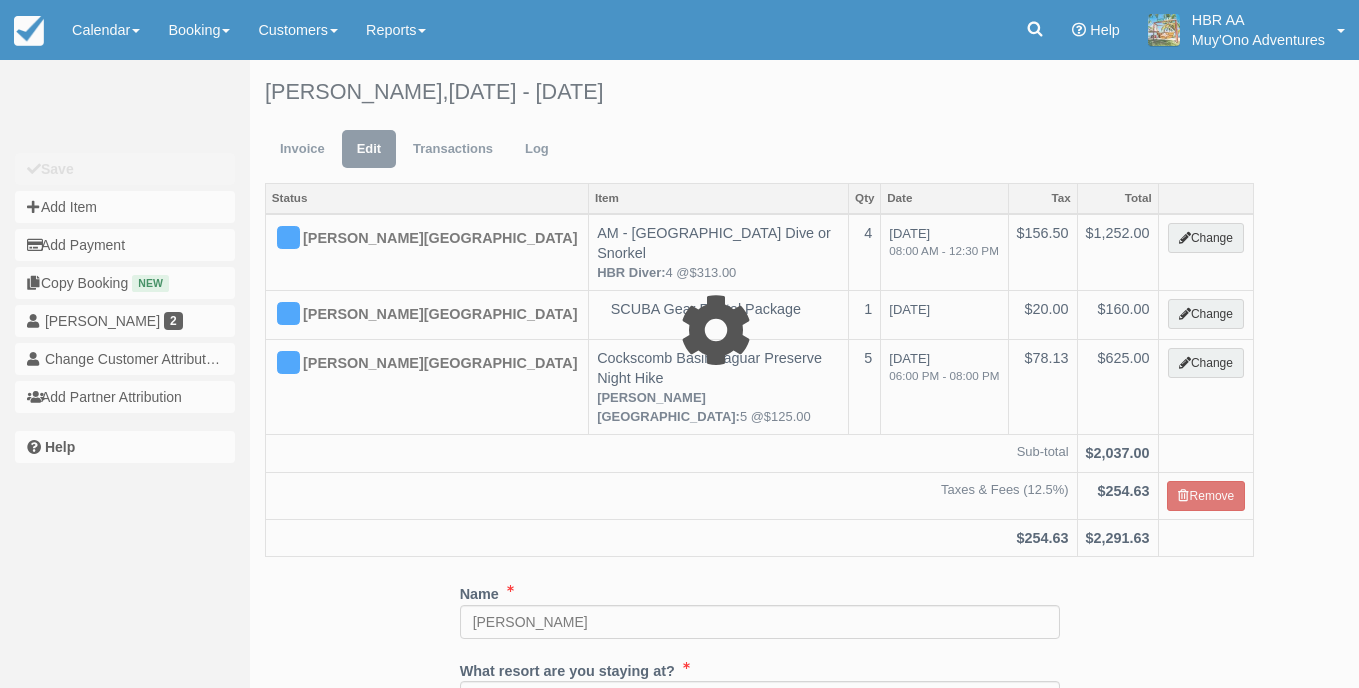 type on "0.00" 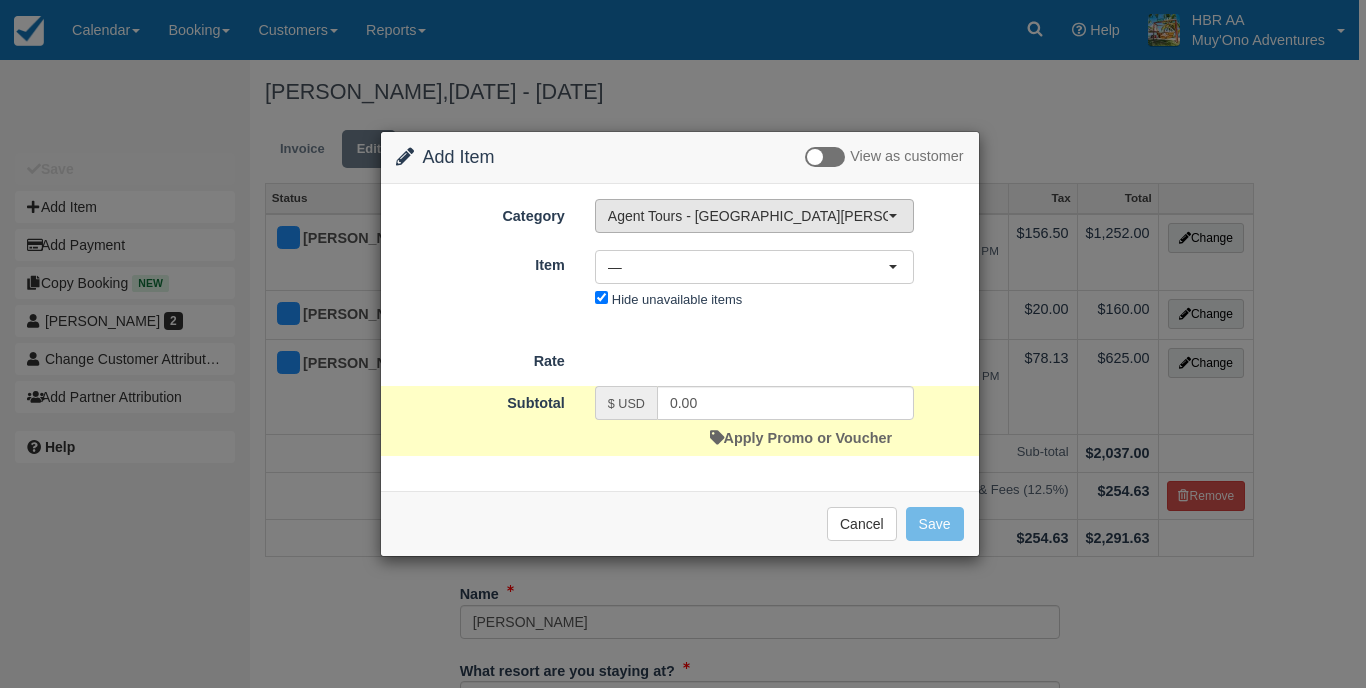 click on "Agent Tours - [GEOGRAPHIC_DATA][PERSON_NAME] Caulker/[GEOGRAPHIC_DATA] City Tours" at bounding box center [748, 216] 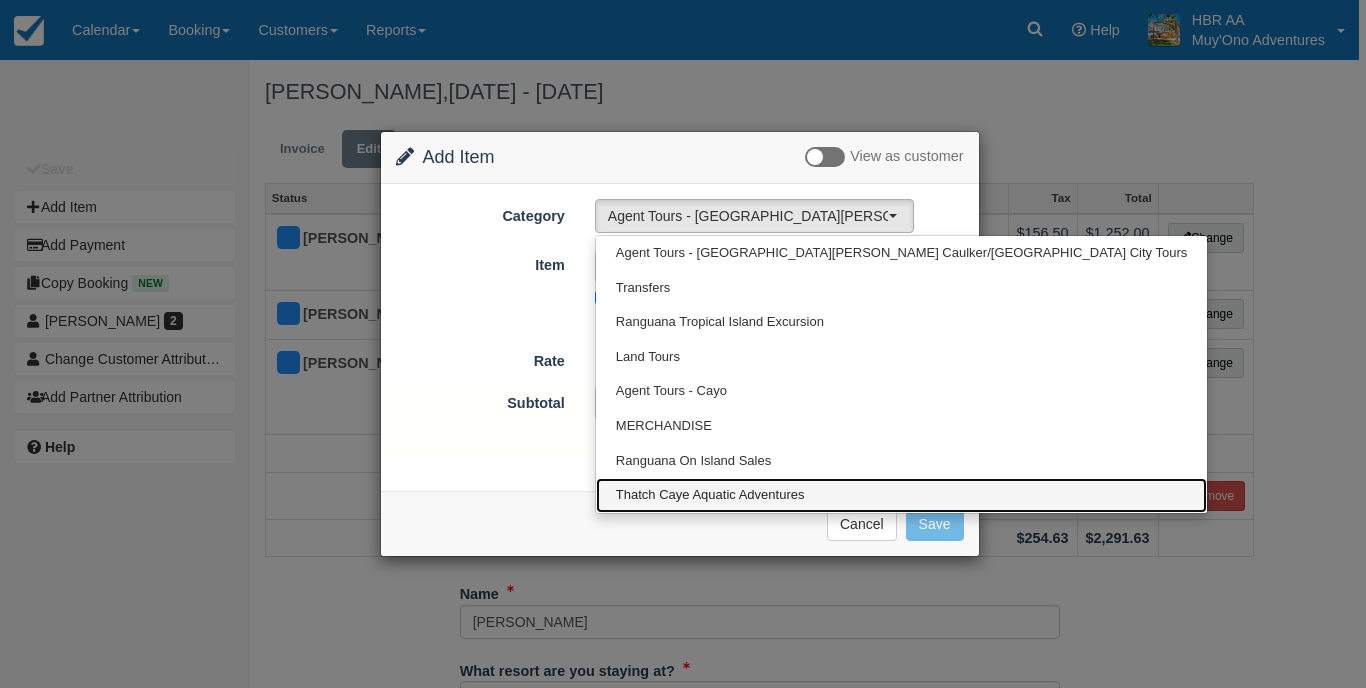click on "Thatch Caye Aquatic Adventures" at bounding box center (901, 495) 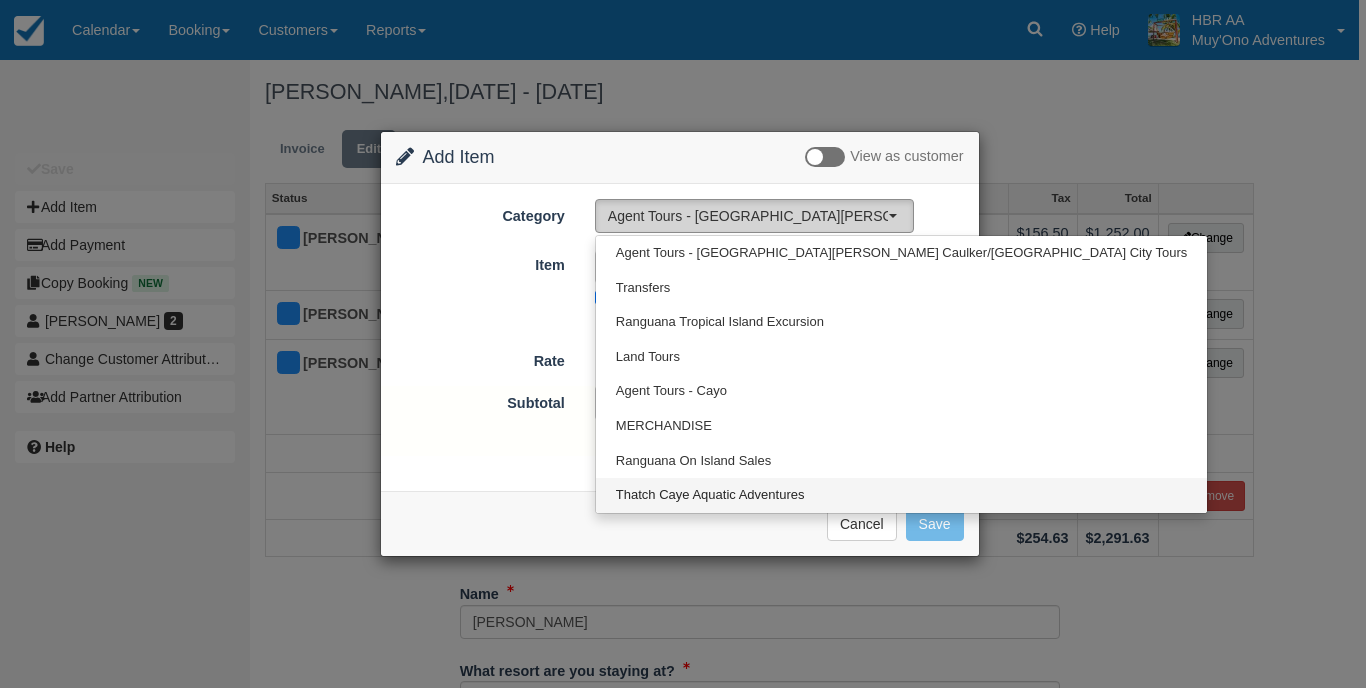 select on "64" 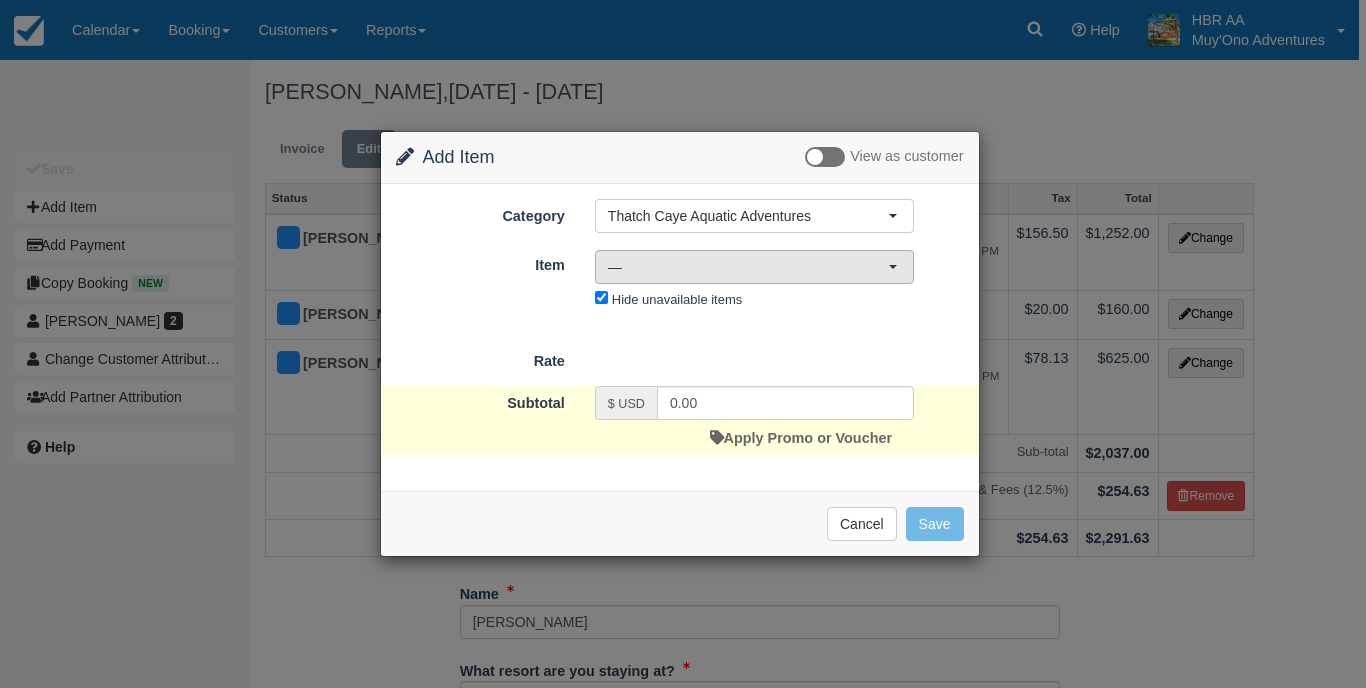 click on "—" at bounding box center [748, 267] 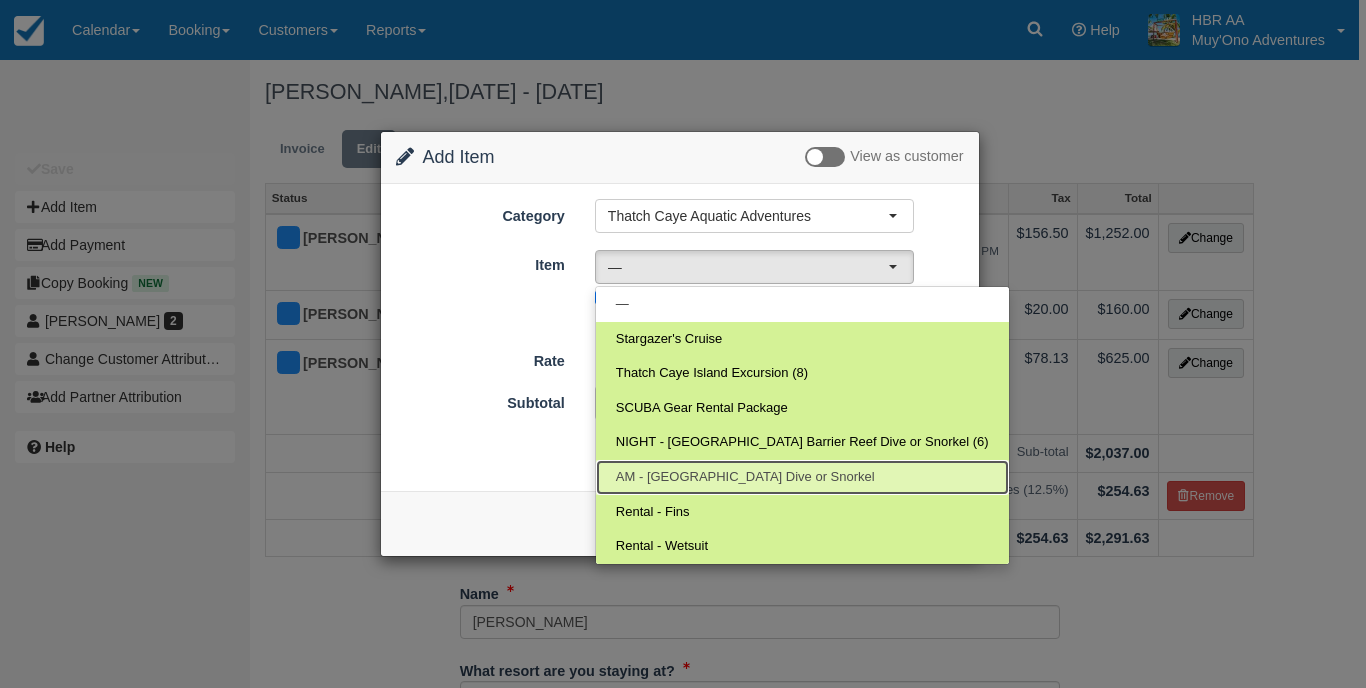 click on "AM - [GEOGRAPHIC_DATA] Dive or Snorkel" at bounding box center [745, 477] 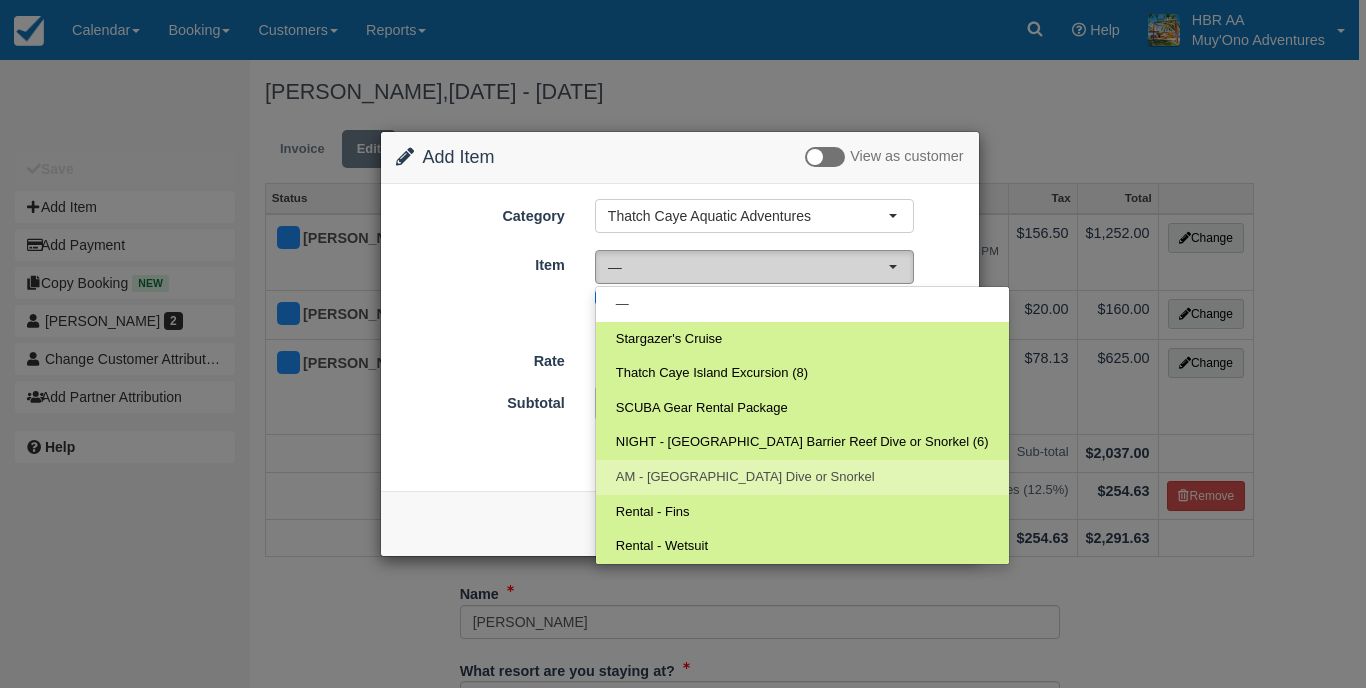 select on "294" 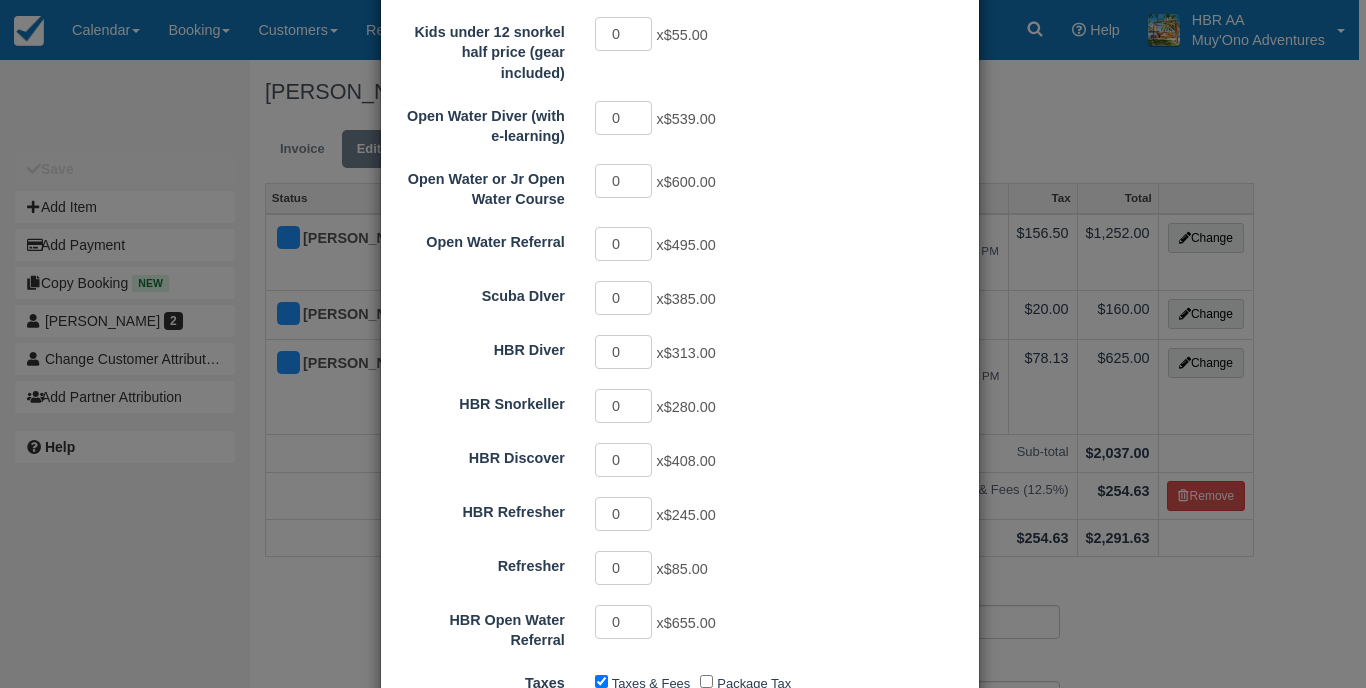 scroll, scrollTop: 536, scrollLeft: 0, axis: vertical 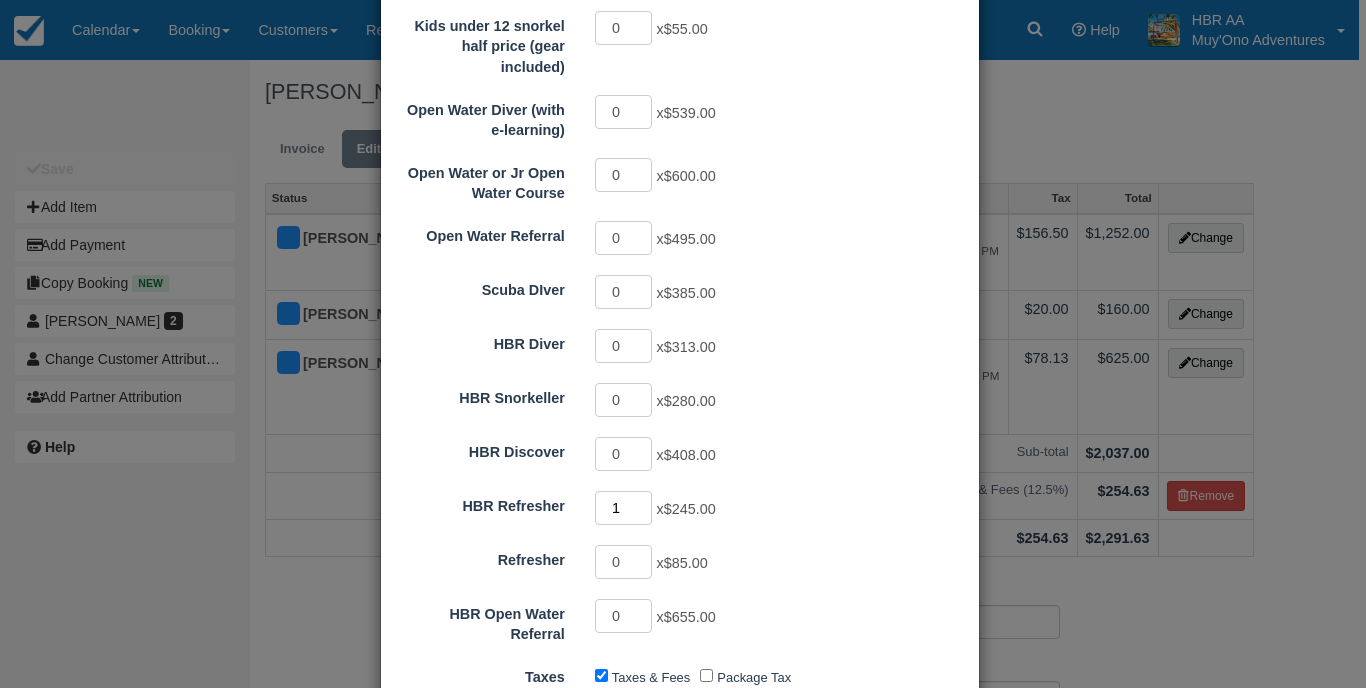 click on "1" at bounding box center [624, 508] 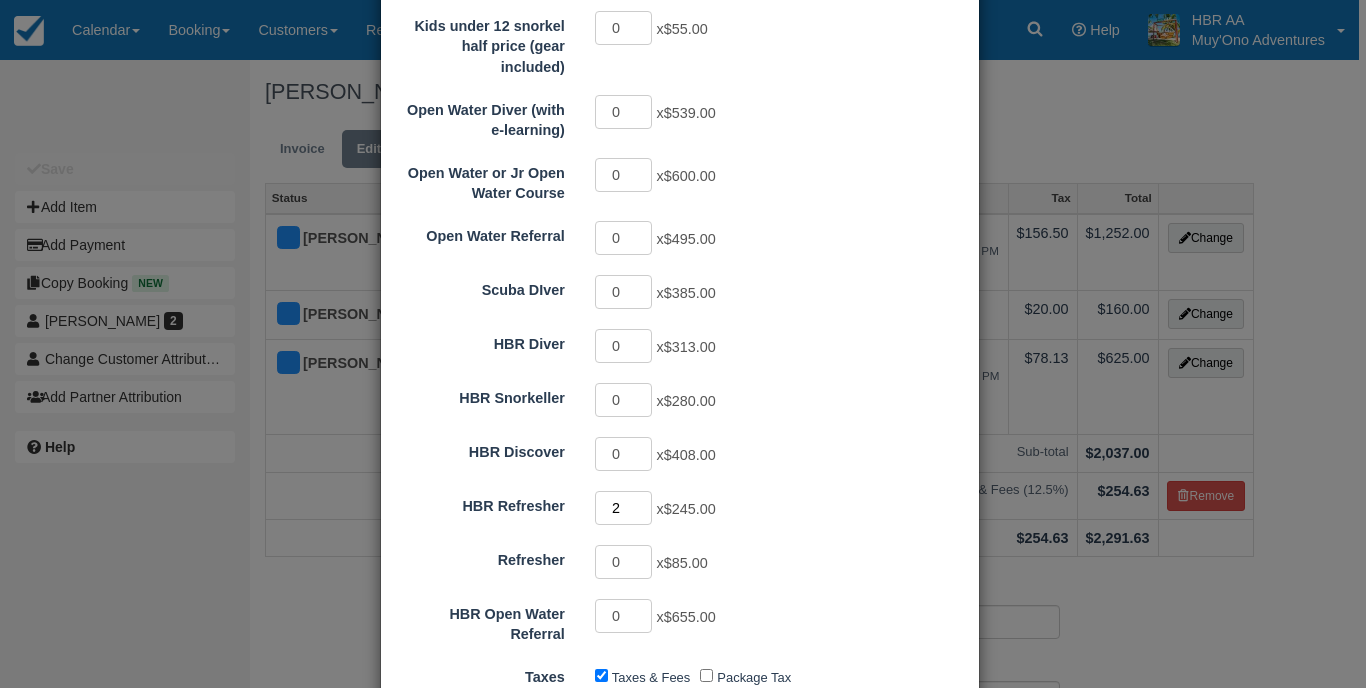 click on "2" at bounding box center [624, 508] 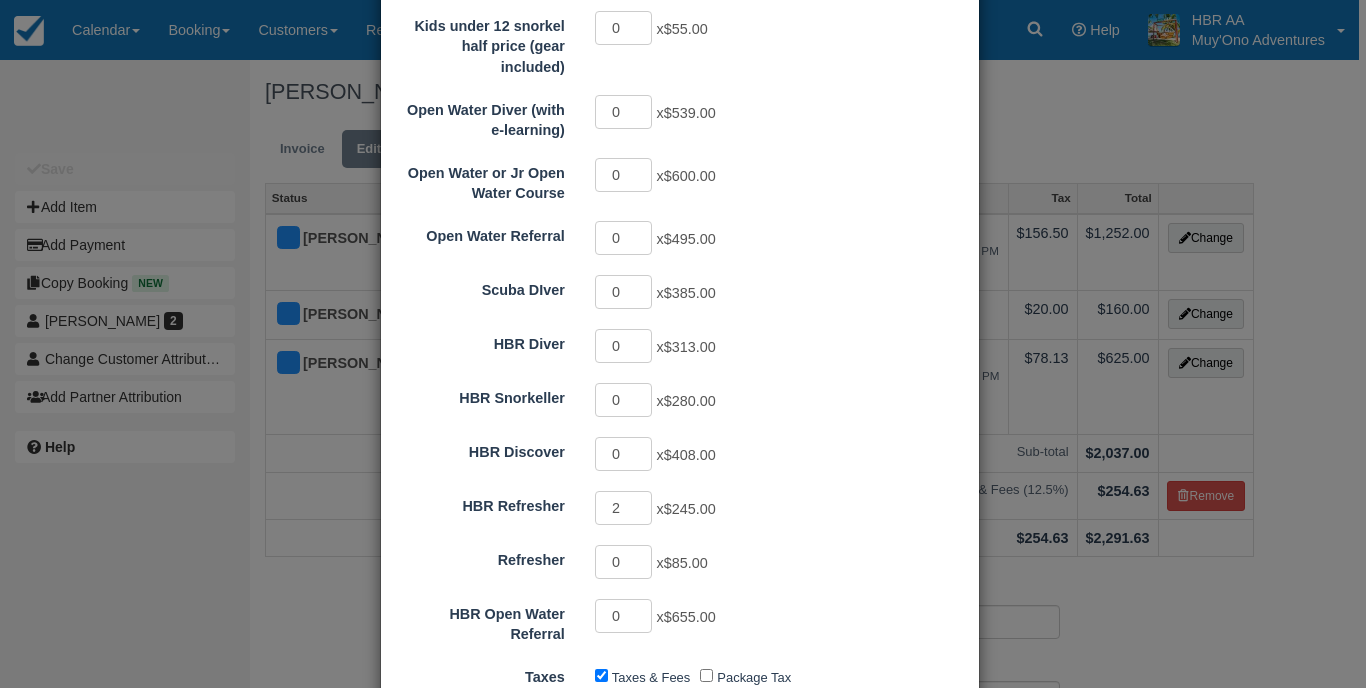 click on "2" at bounding box center [624, 508] 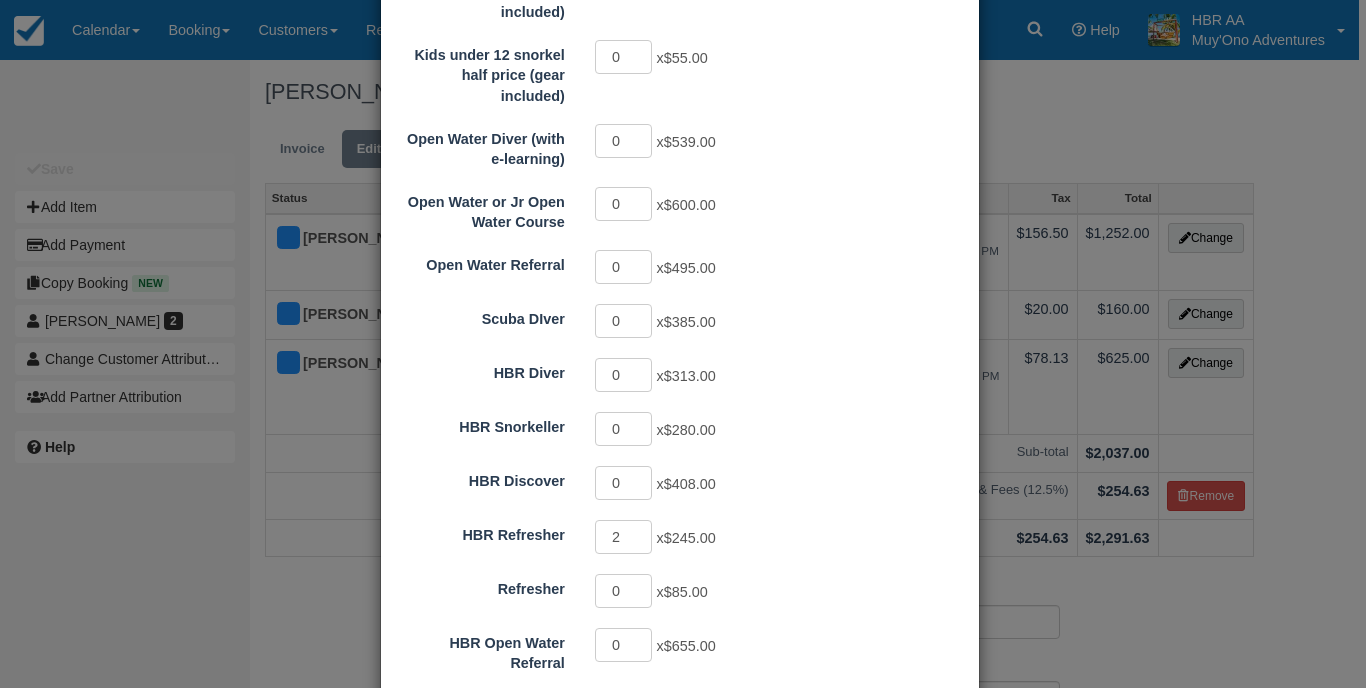 scroll, scrollTop: 508, scrollLeft: 0, axis: vertical 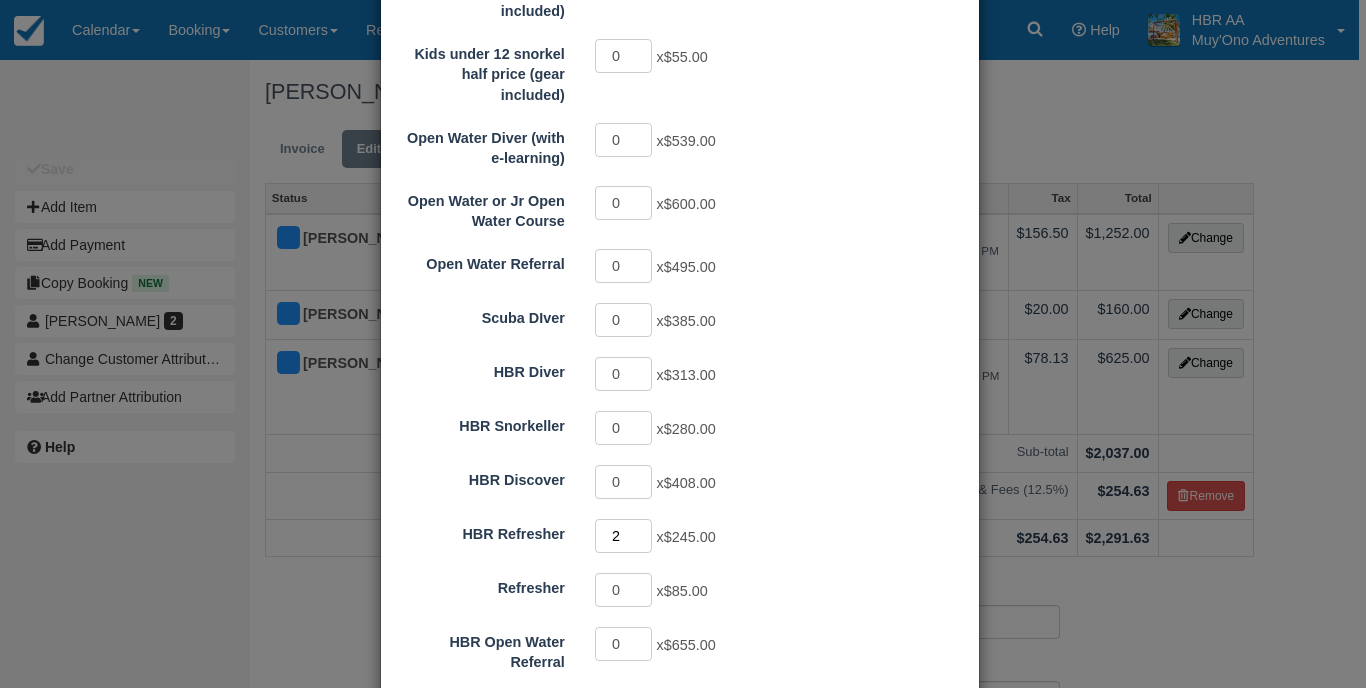 type on "3" 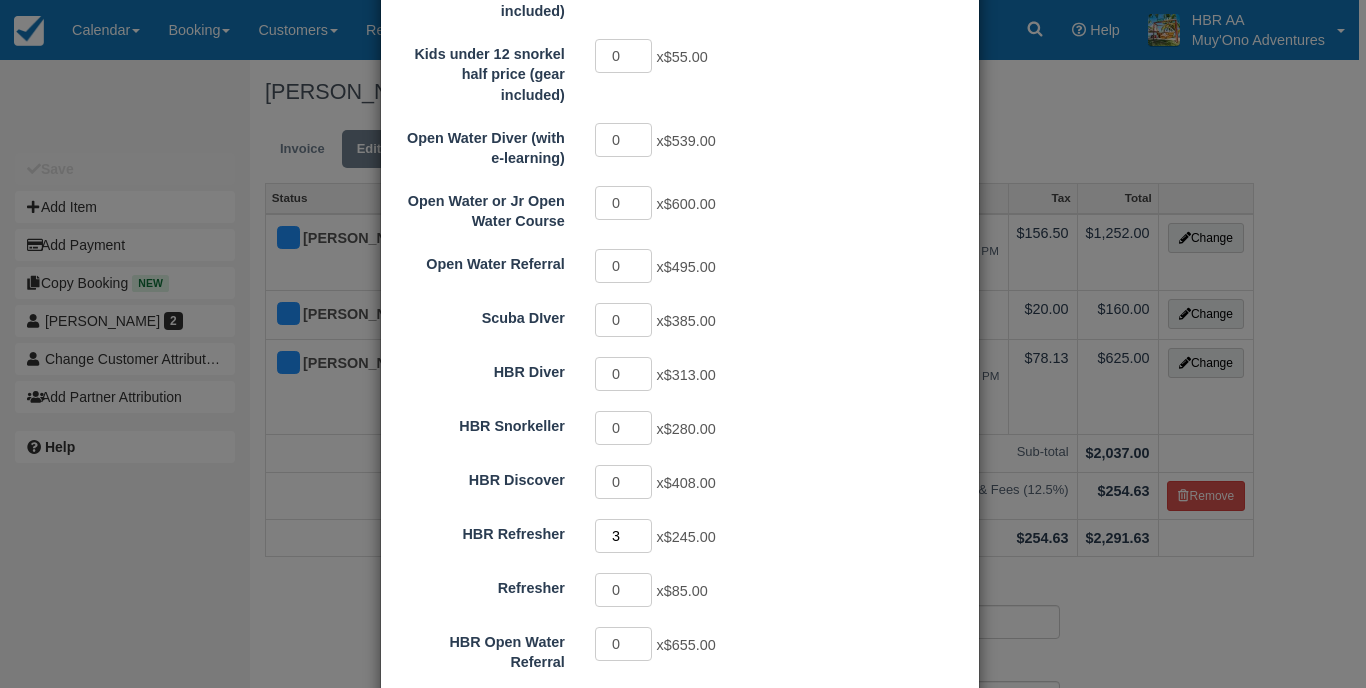 click on "3" at bounding box center [624, 536] 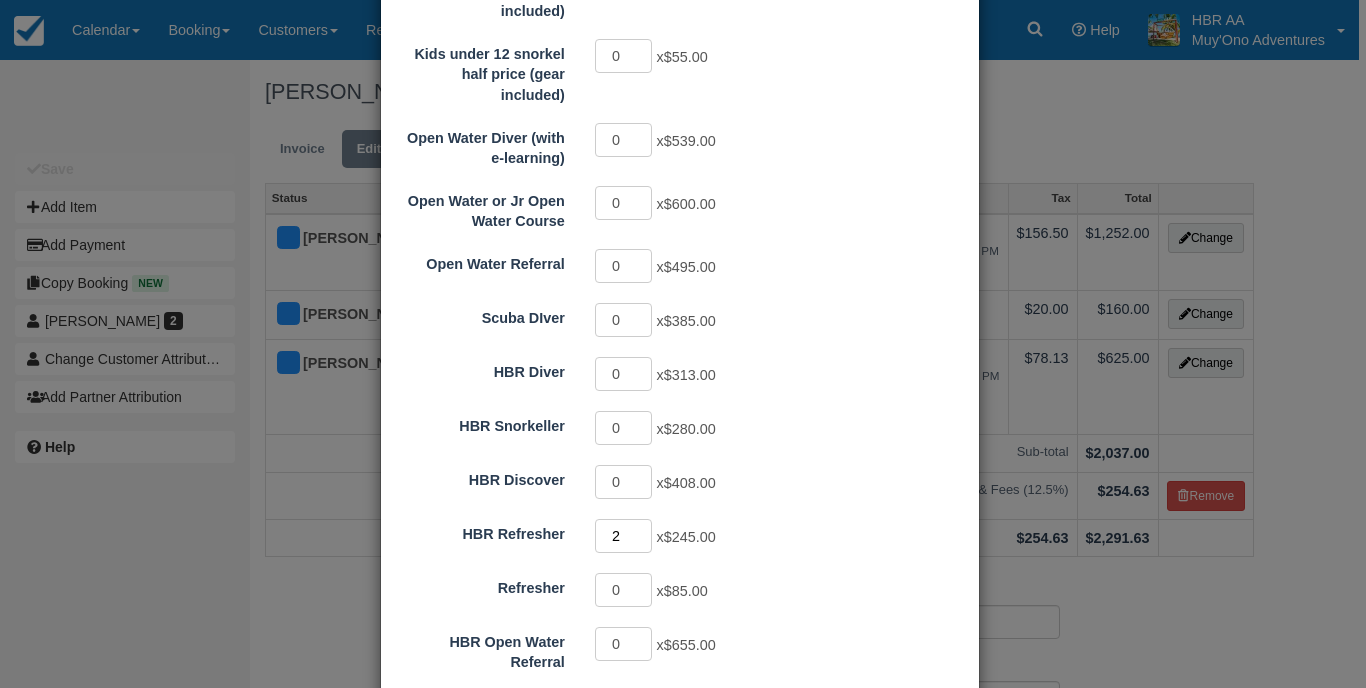 click on "2" at bounding box center [624, 536] 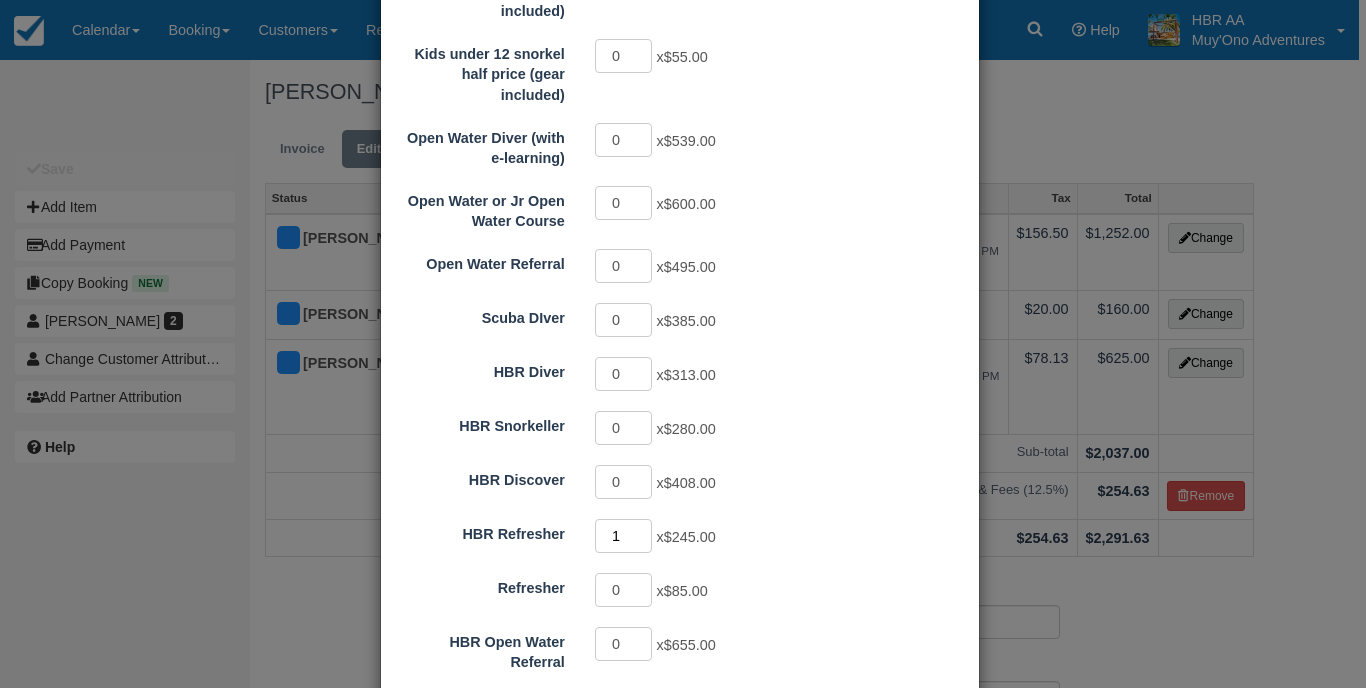 click on "1" at bounding box center (624, 536) 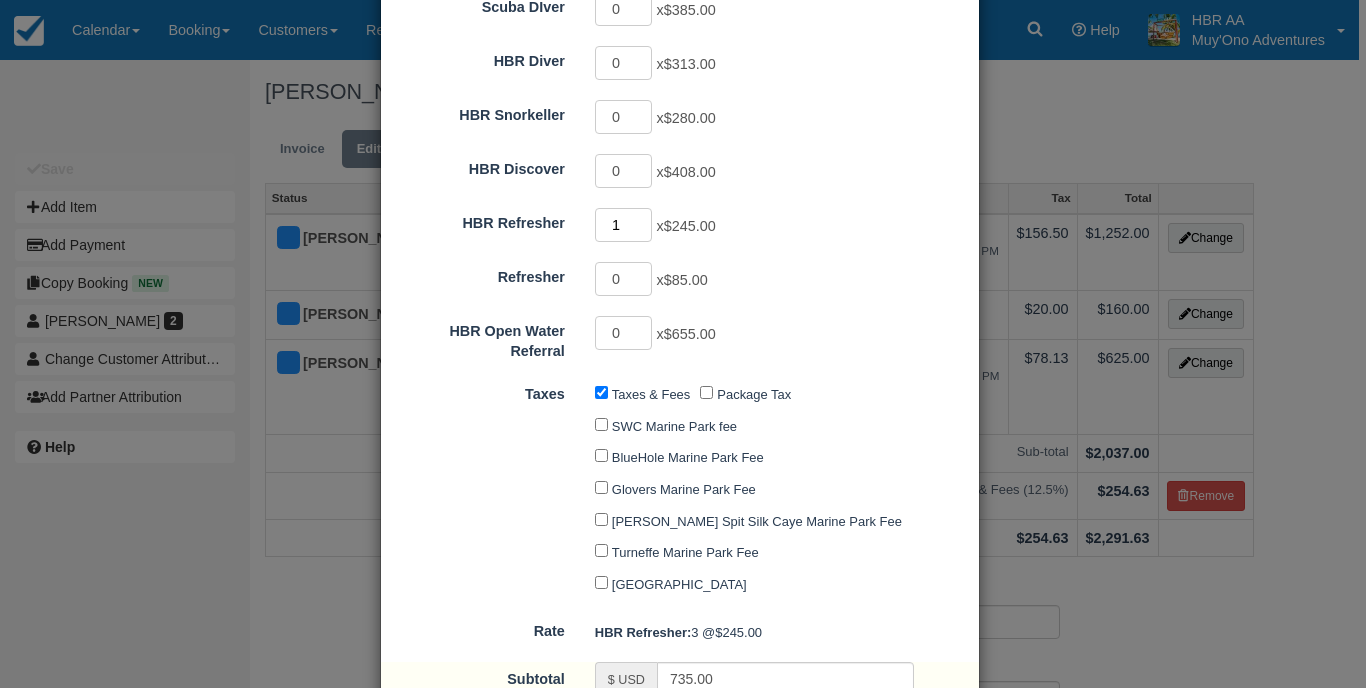 type on "245.00" 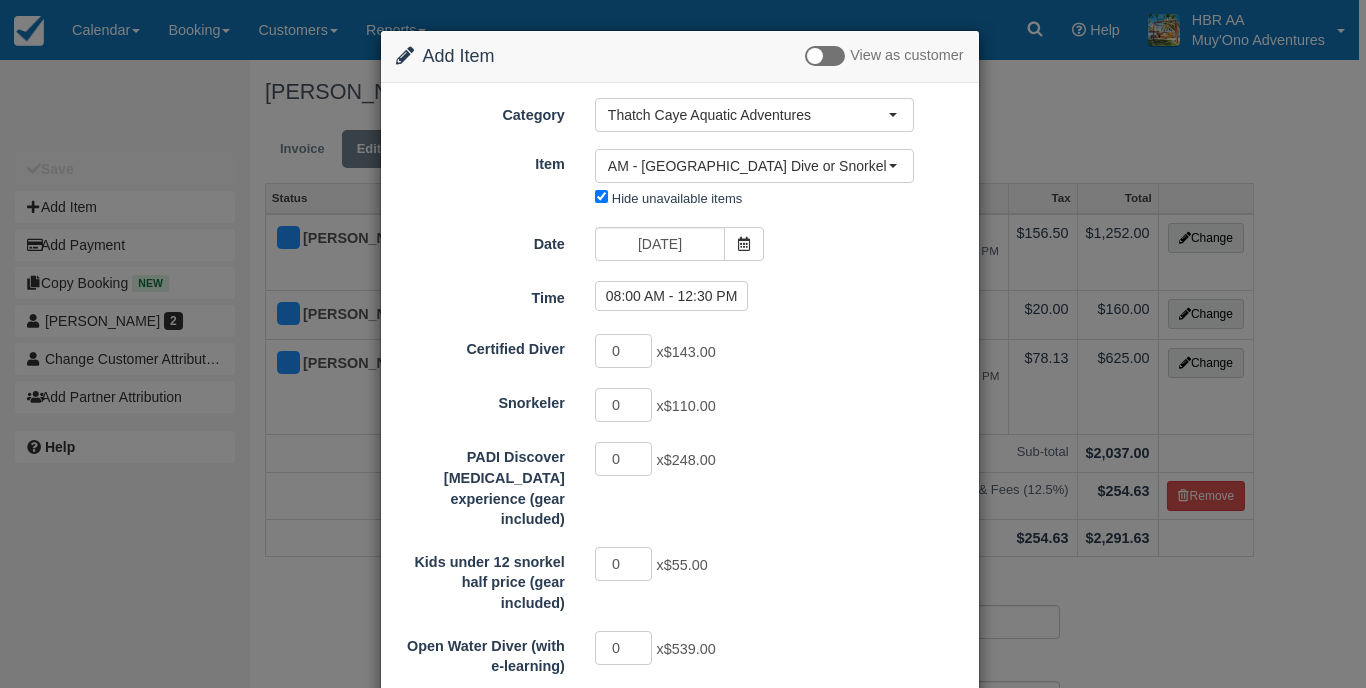 scroll, scrollTop: 0, scrollLeft: 0, axis: both 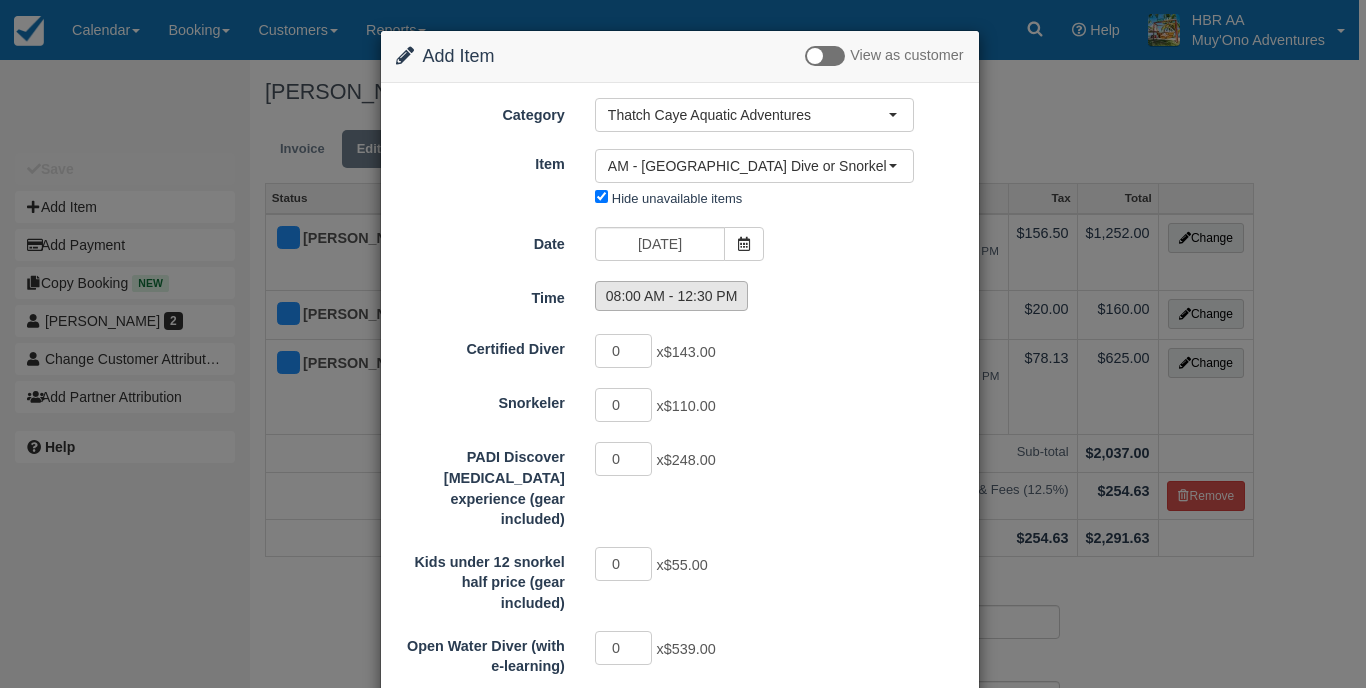 click on "08:00 AM - 12:30 PM" at bounding box center [672, 296] 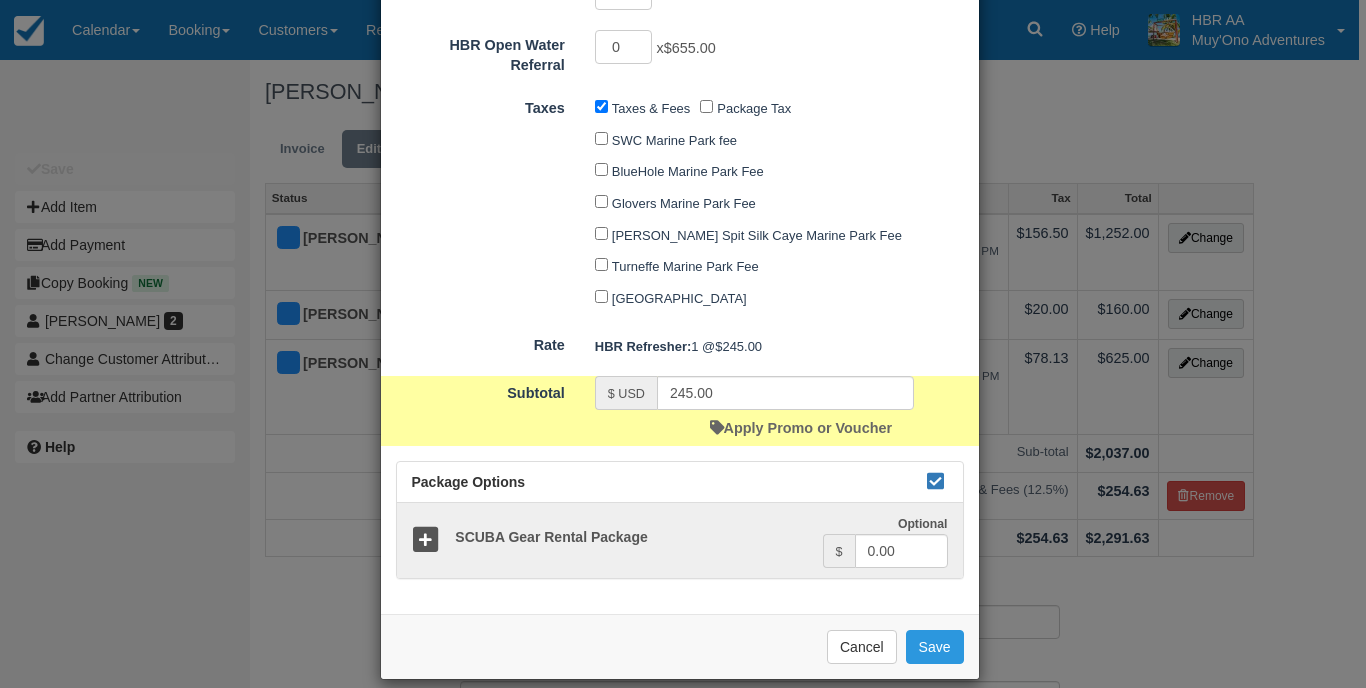scroll, scrollTop: 1100, scrollLeft: 0, axis: vertical 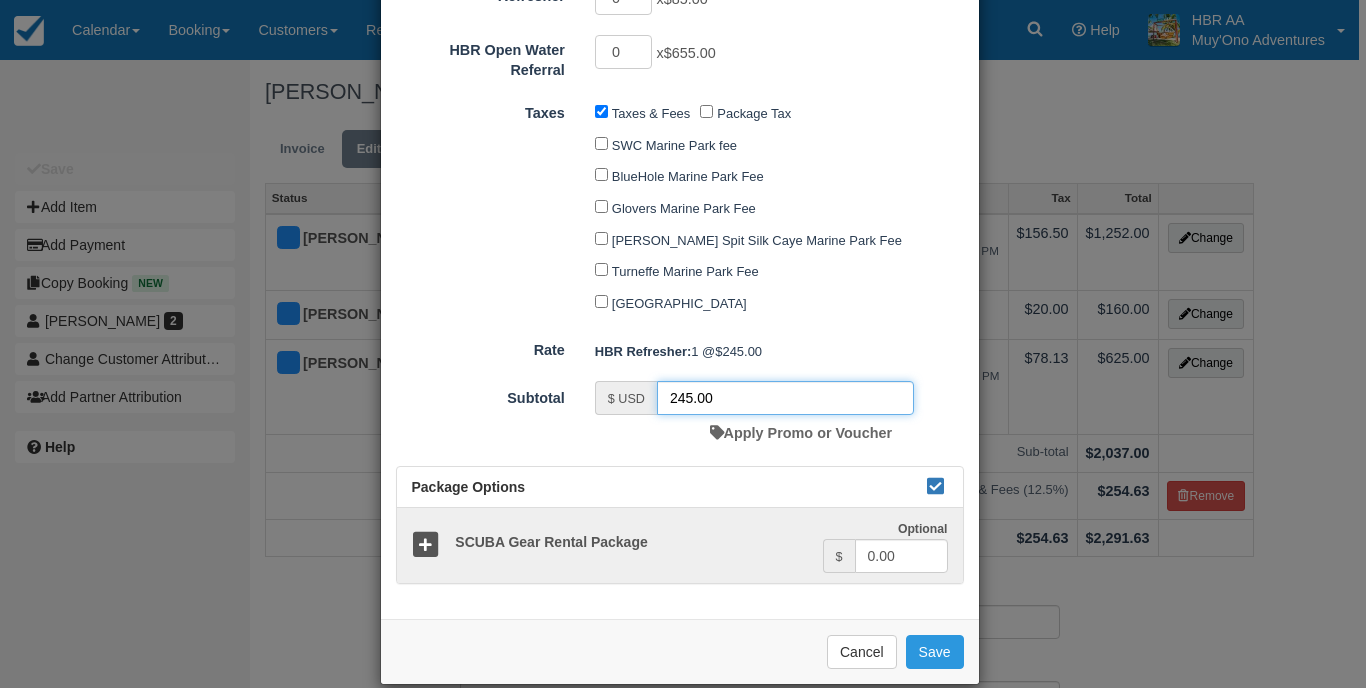 click on "245.00" at bounding box center [785, 398] 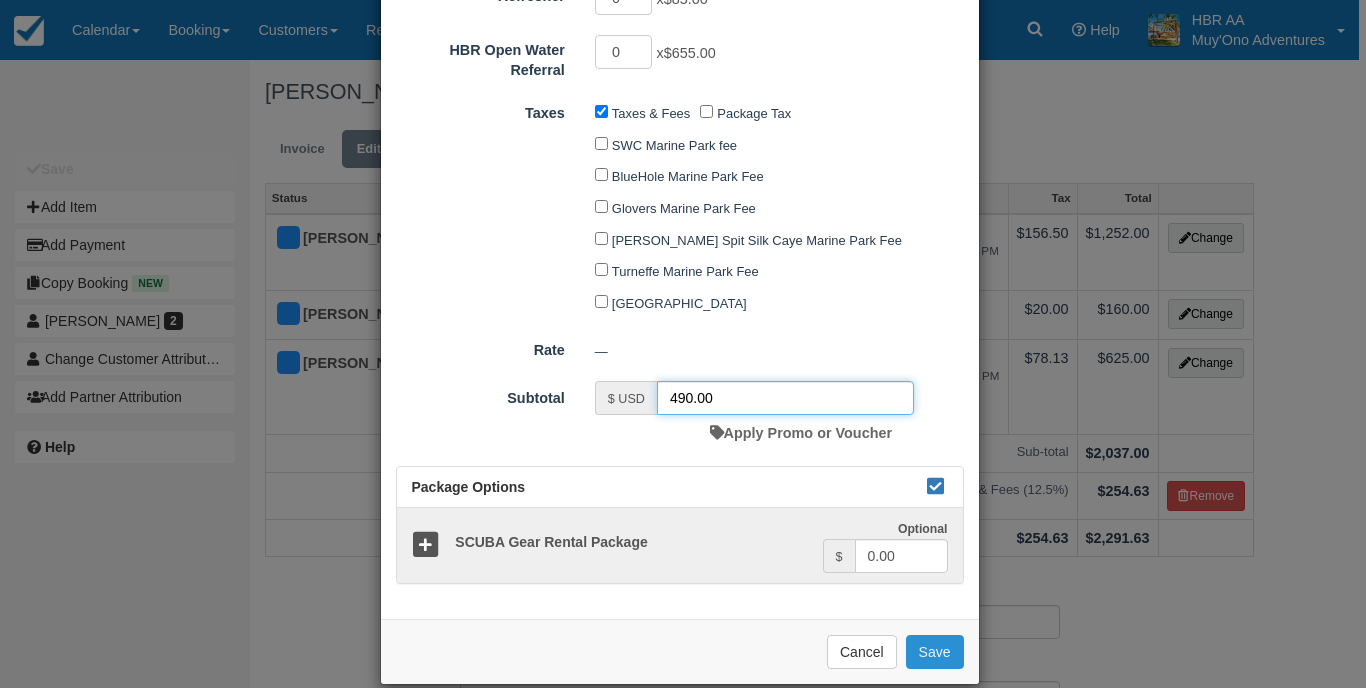 type on "490.00" 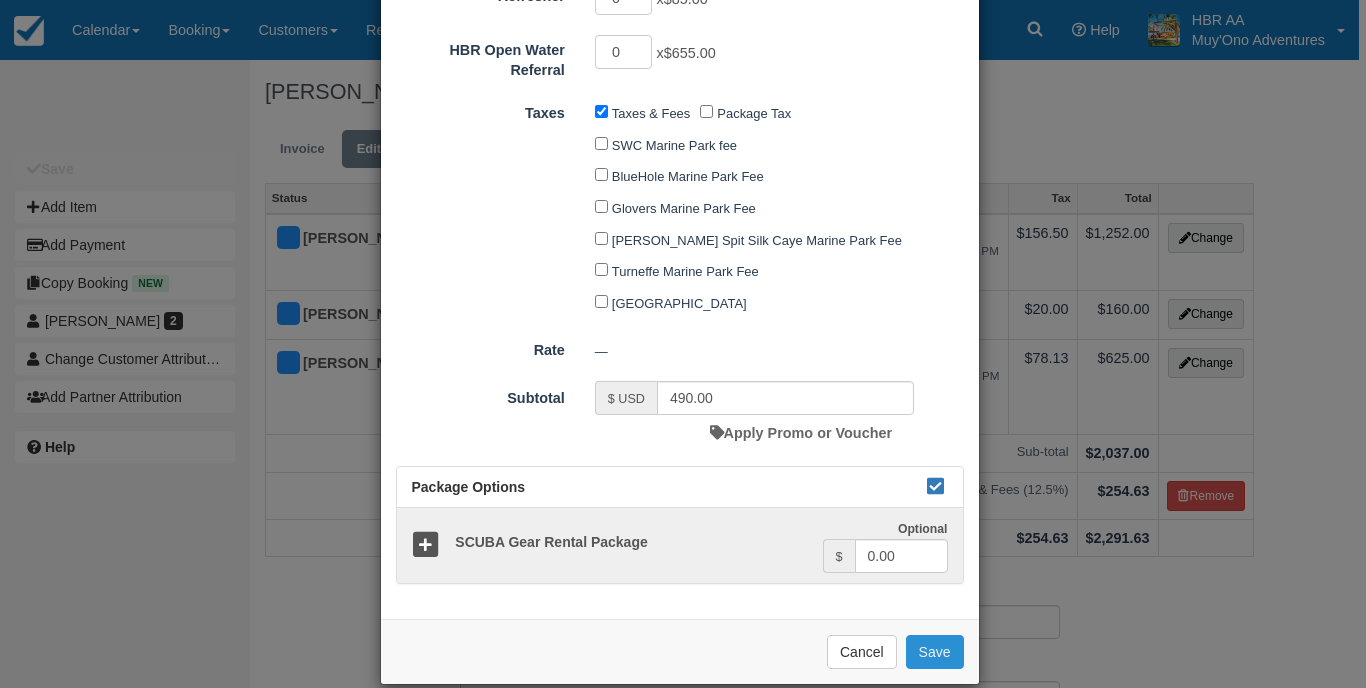 click on "Save" at bounding box center (935, 652) 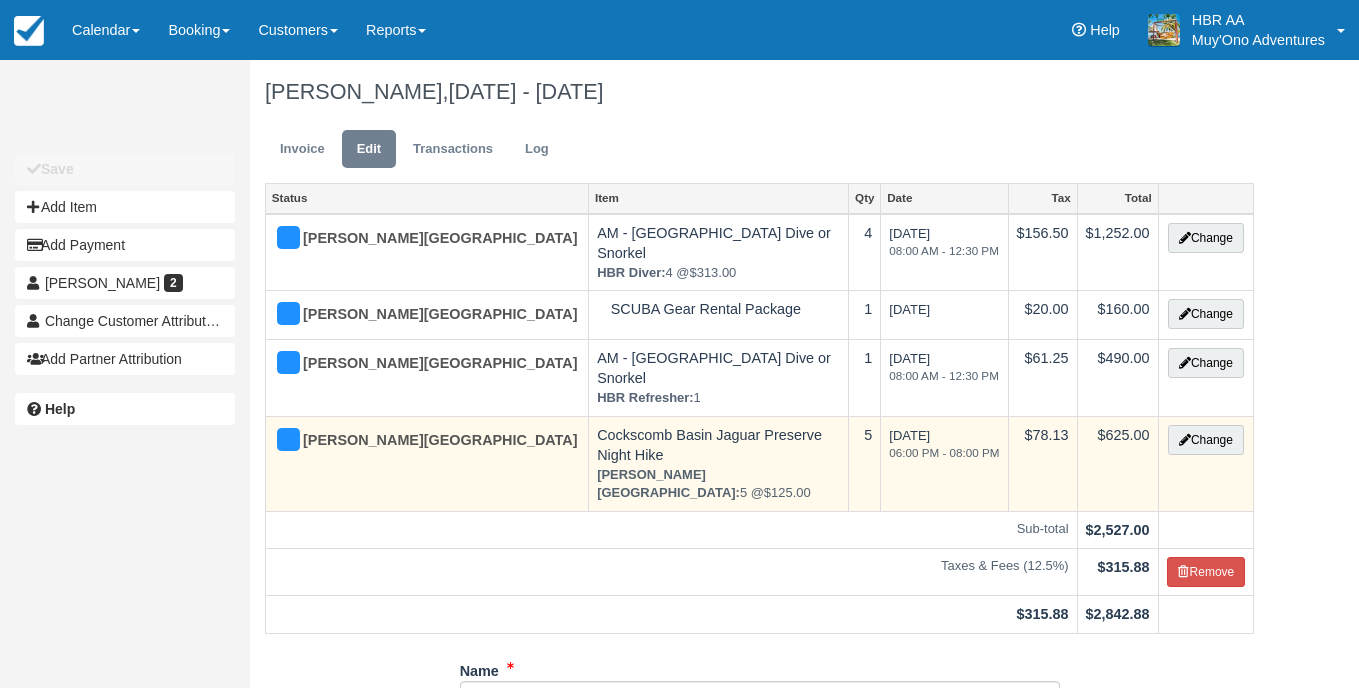 scroll, scrollTop: 0, scrollLeft: 0, axis: both 